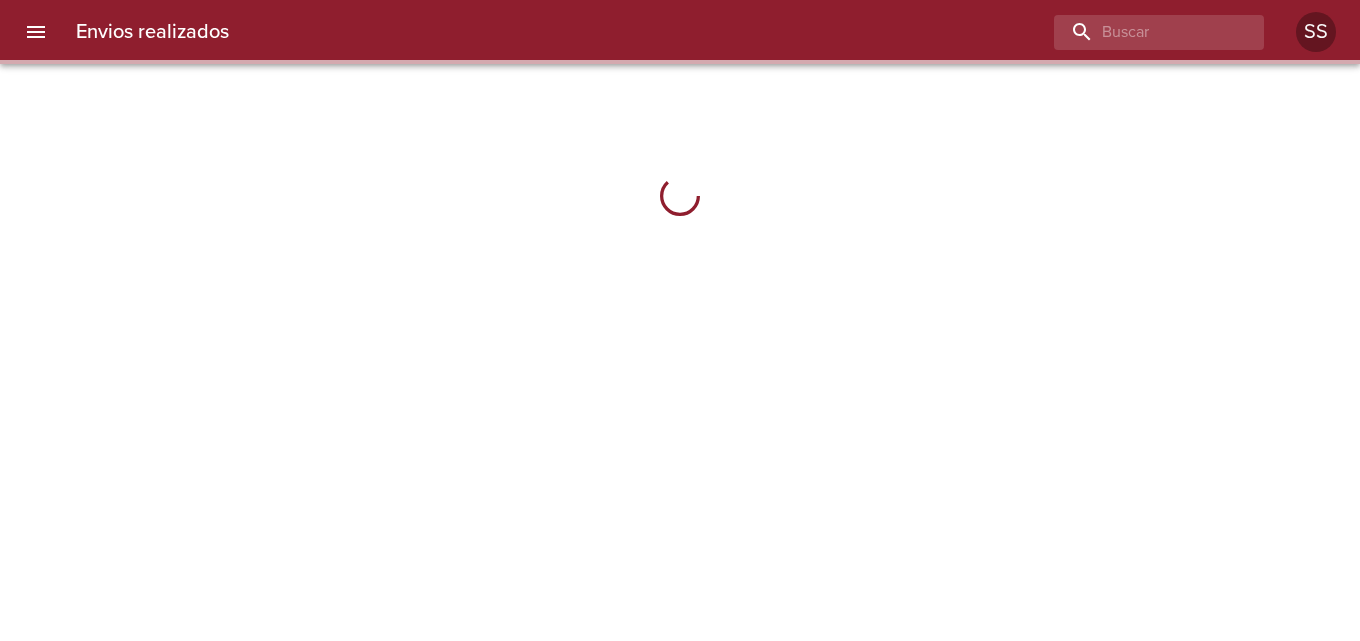 scroll, scrollTop: 0, scrollLeft: 0, axis: both 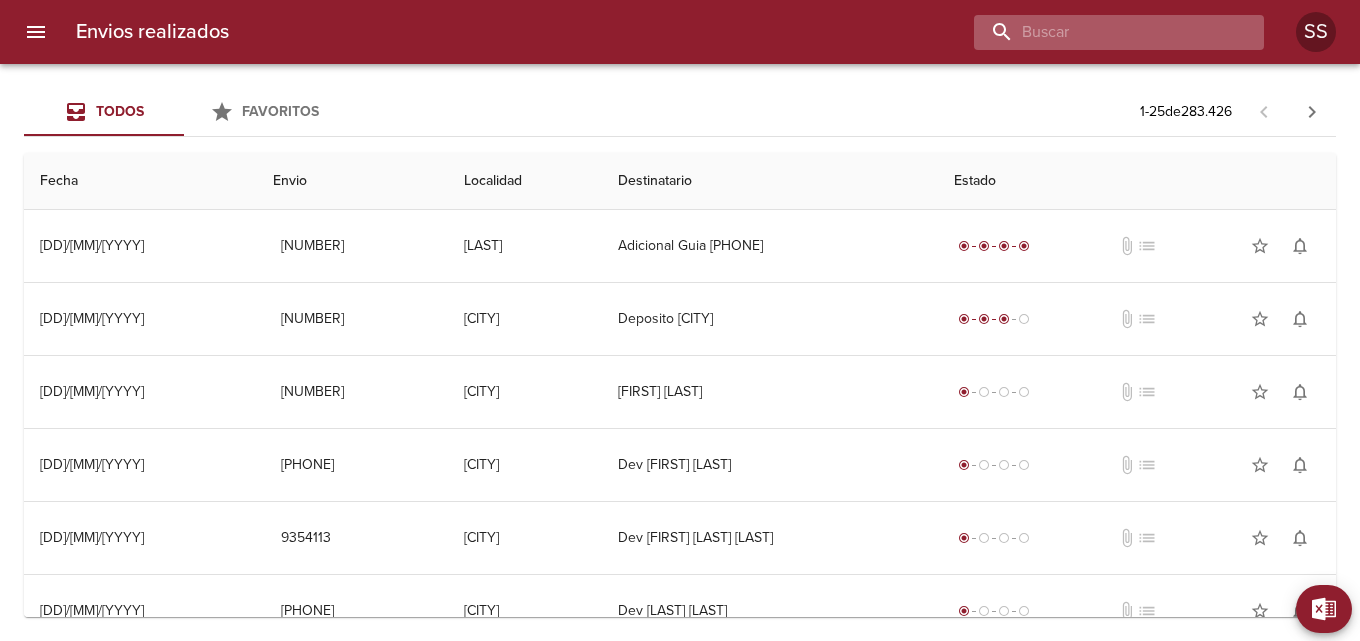 click at bounding box center [1102, 32] 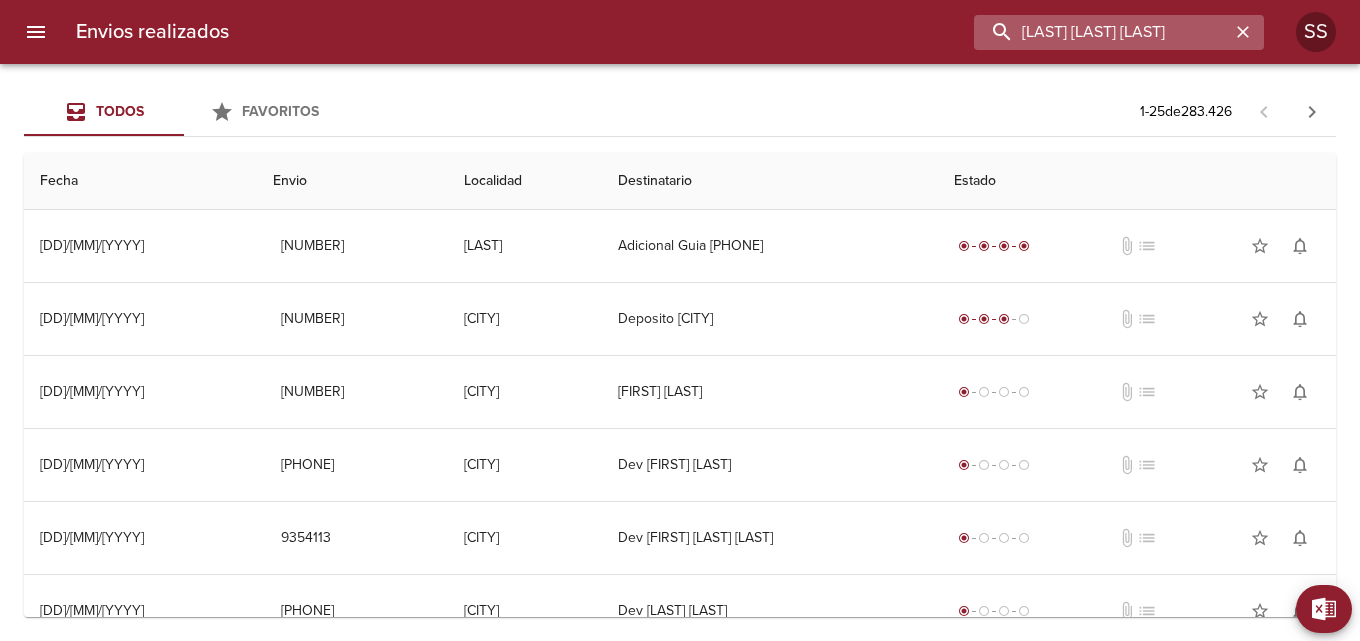 scroll, scrollTop: 0, scrollLeft: 44, axis: horizontal 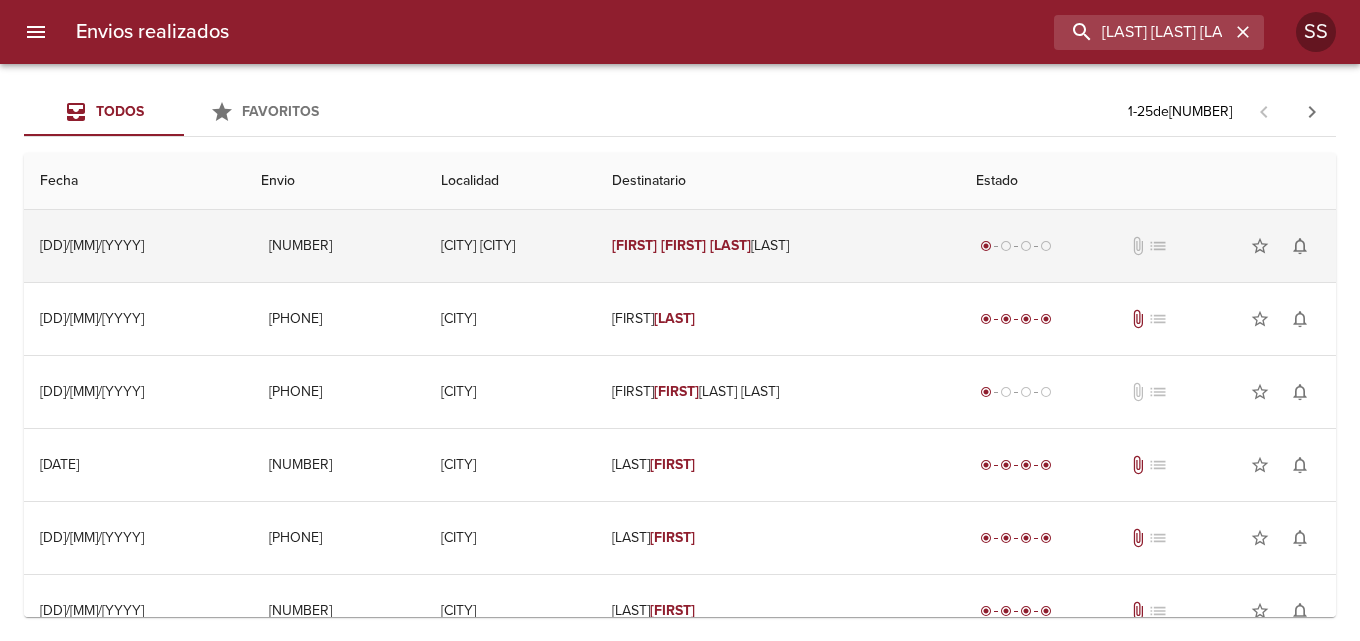 click on "[FIRST]   [FIRST]  [LAST]  Ml" at bounding box center [777, 246] 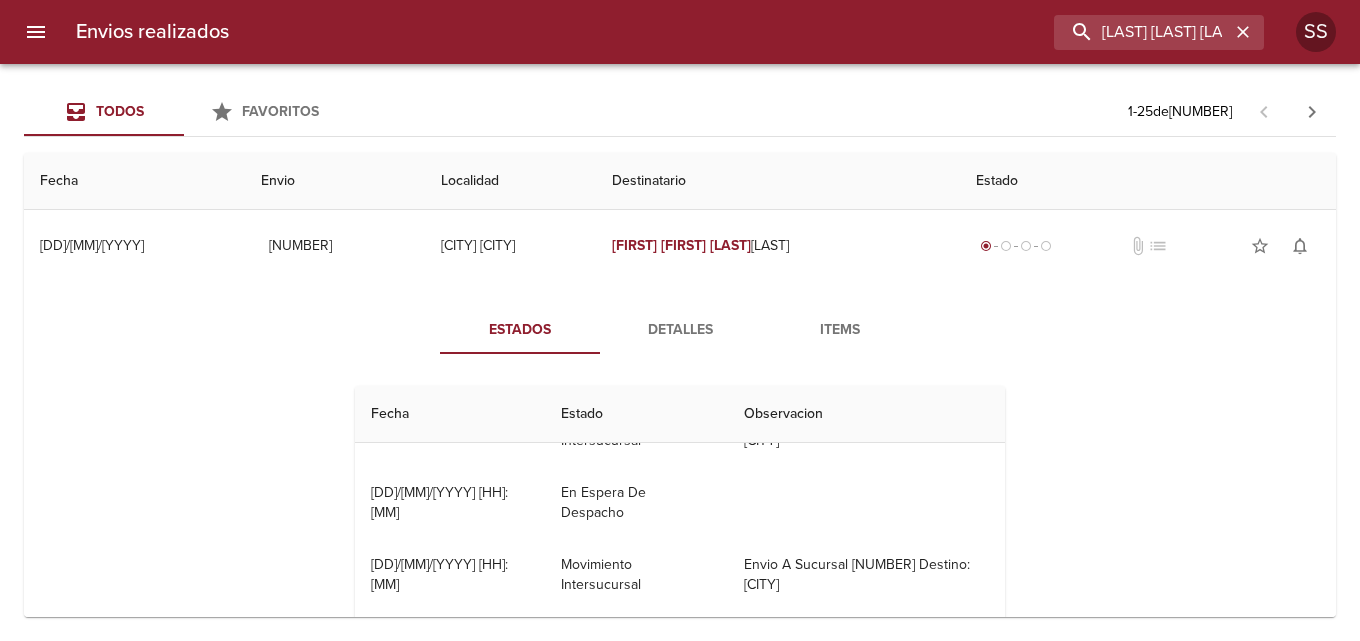 scroll, scrollTop: 121, scrollLeft: 0, axis: vertical 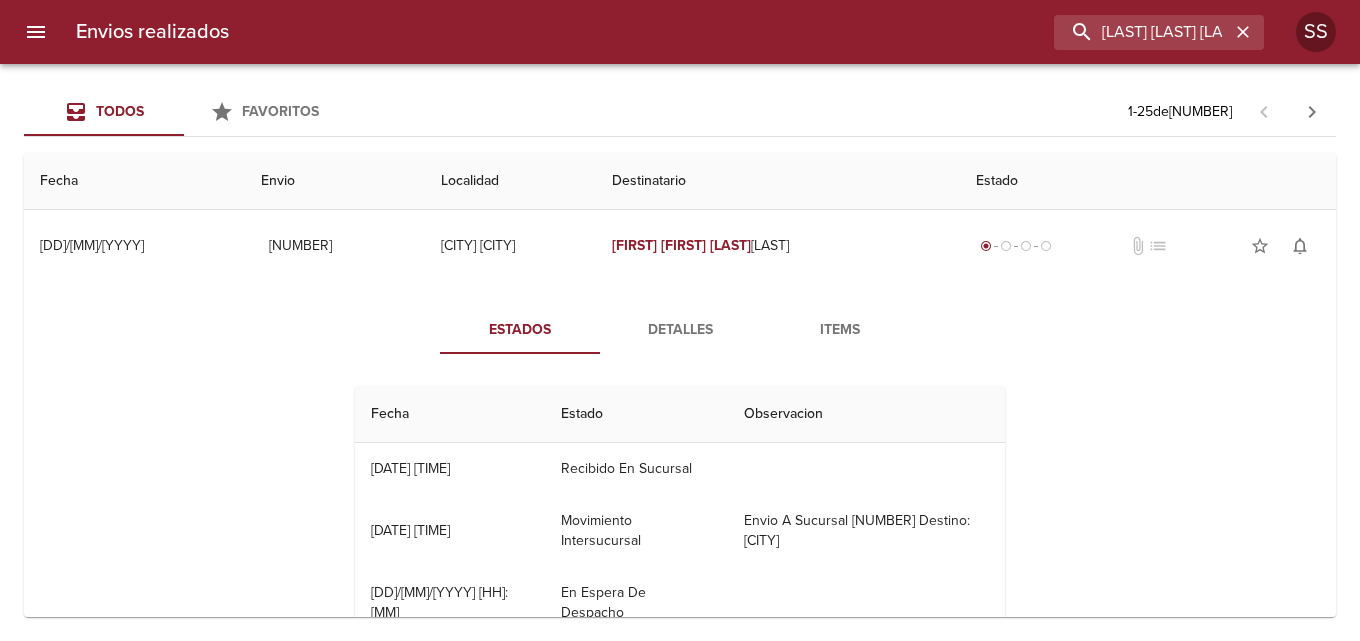 click on "Detalles" at bounding box center [680, 330] 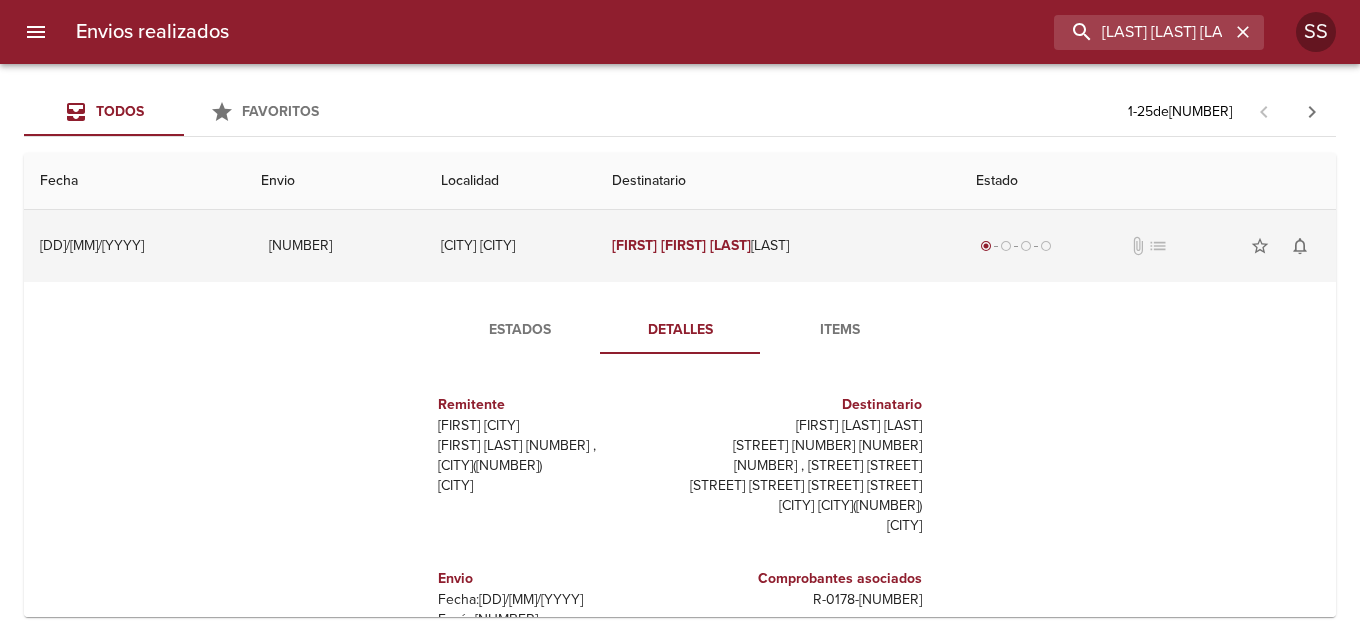 click on "[NUMBER]" at bounding box center (300, 246) 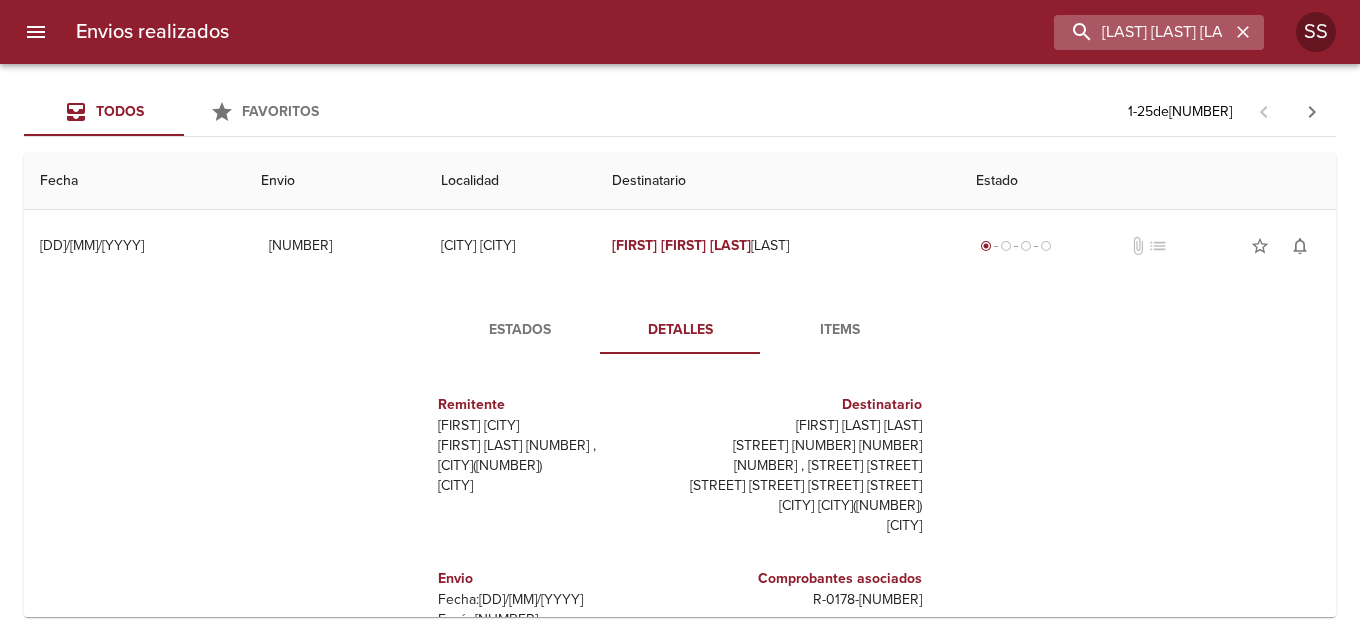 click at bounding box center (1243, 32) 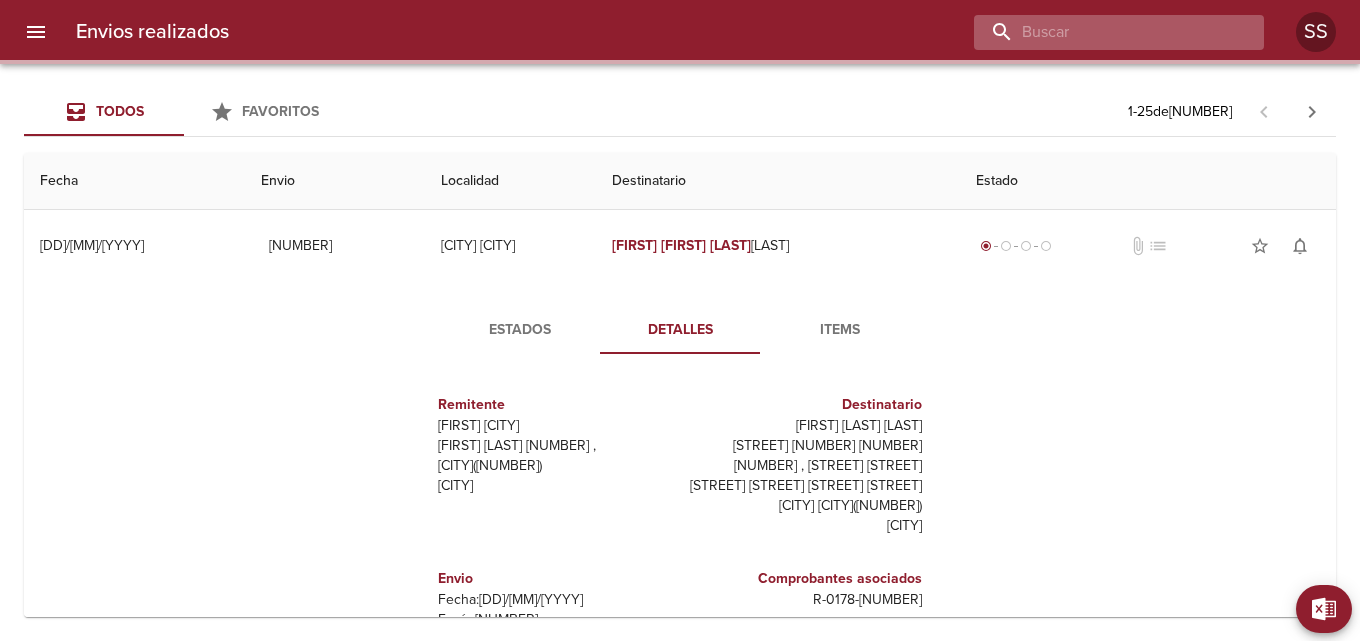 click at bounding box center [1102, 32] 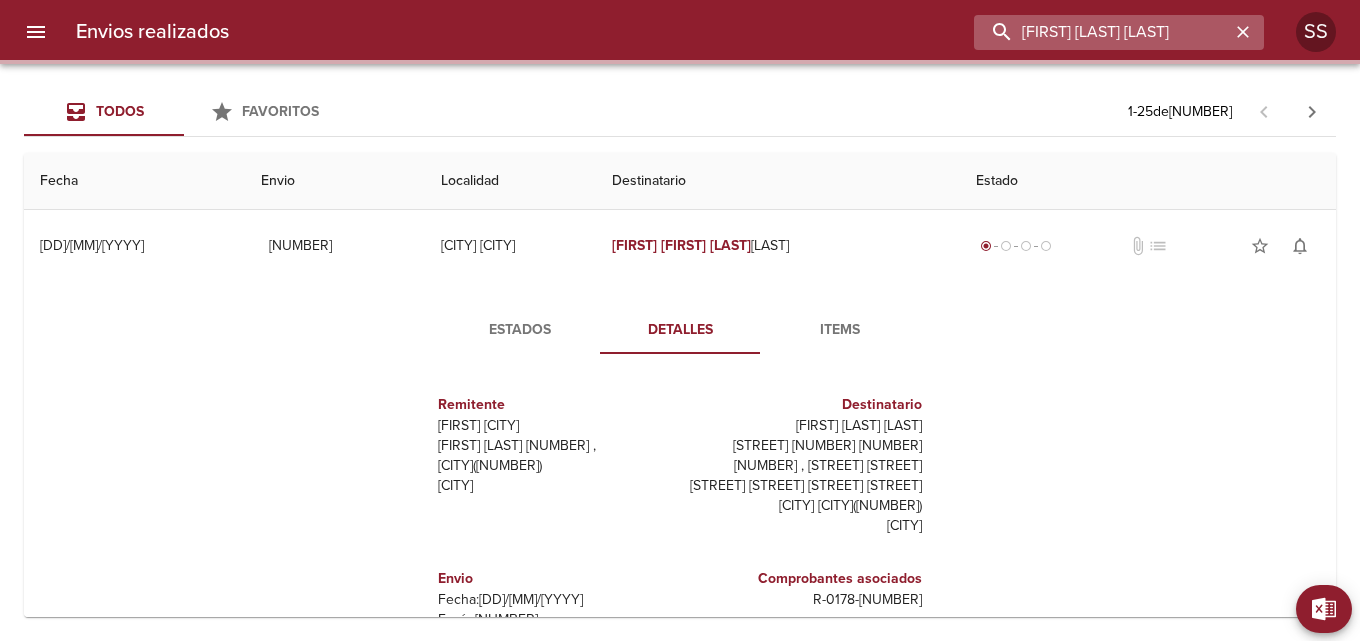 scroll, scrollTop: 0, scrollLeft: 66, axis: horizontal 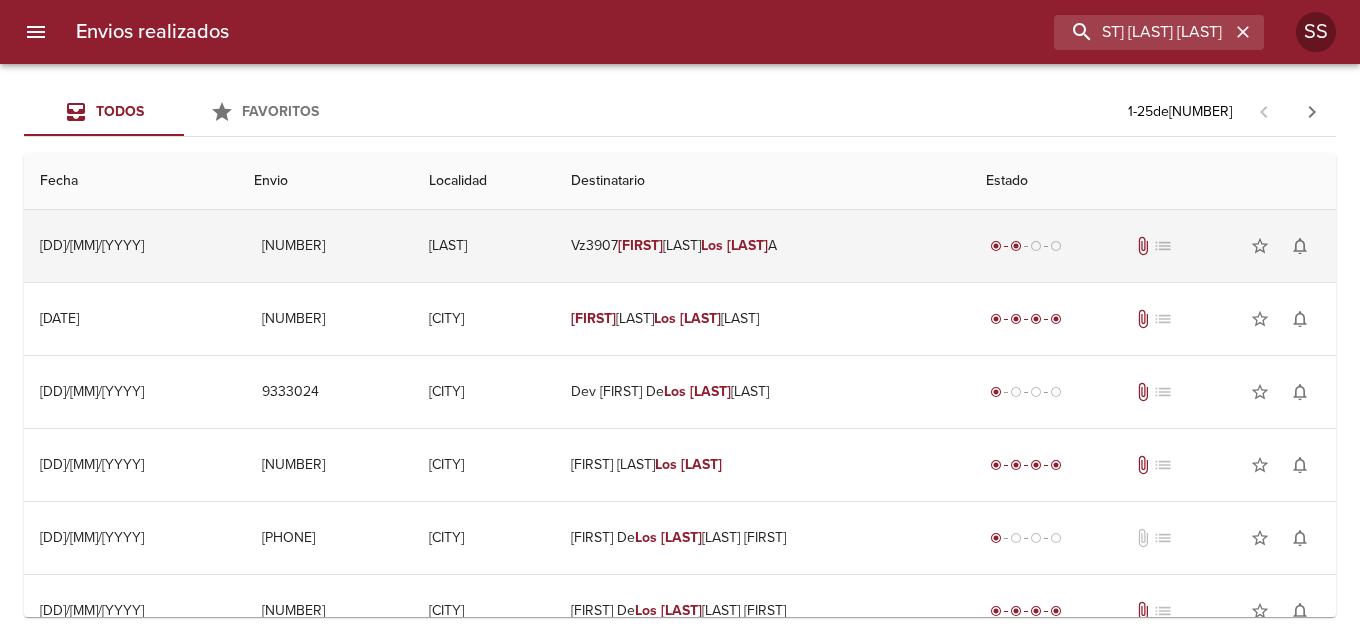 click on "Vz3907  [FIRST]  [LAST]  [LAST]  A" at bounding box center [762, 246] 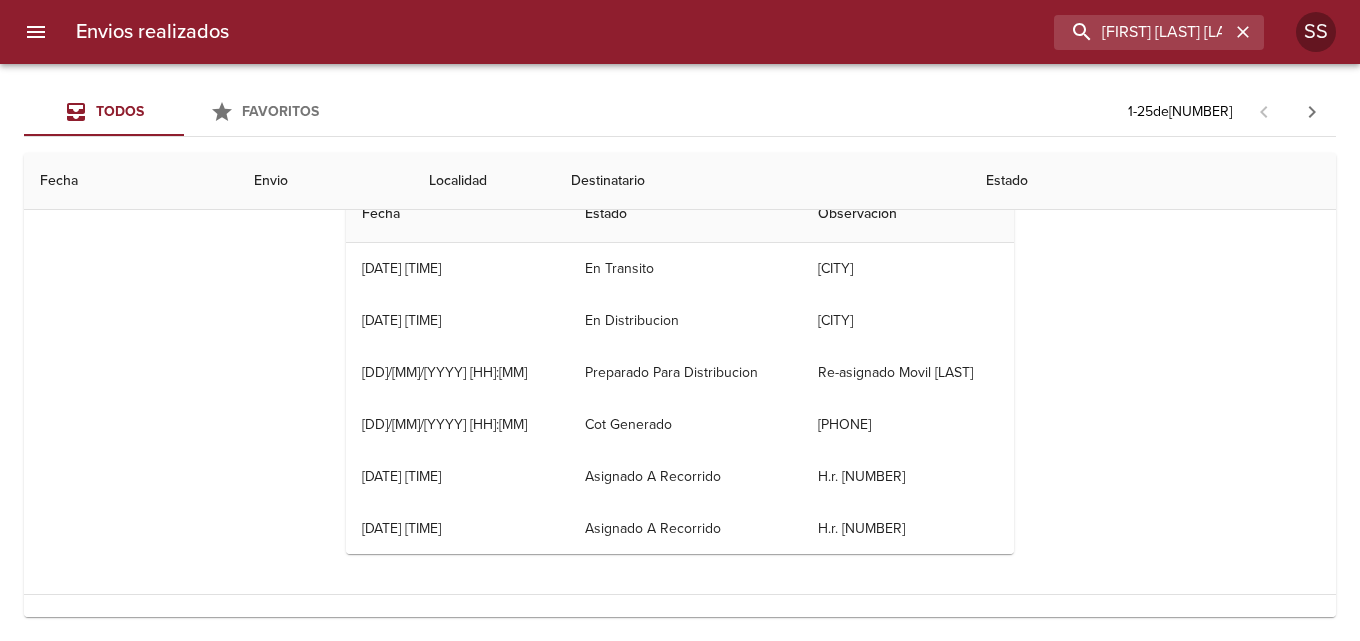 scroll, scrollTop: 0, scrollLeft: 0, axis: both 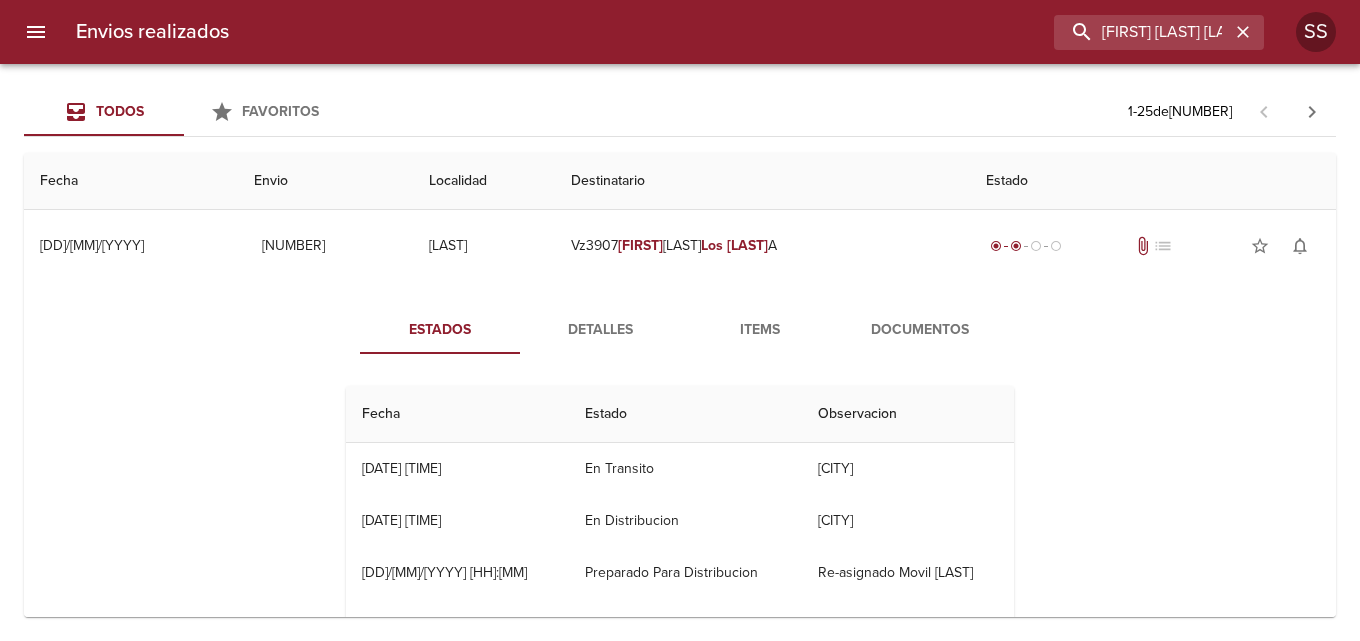 click on "Items" at bounding box center (760, 330) 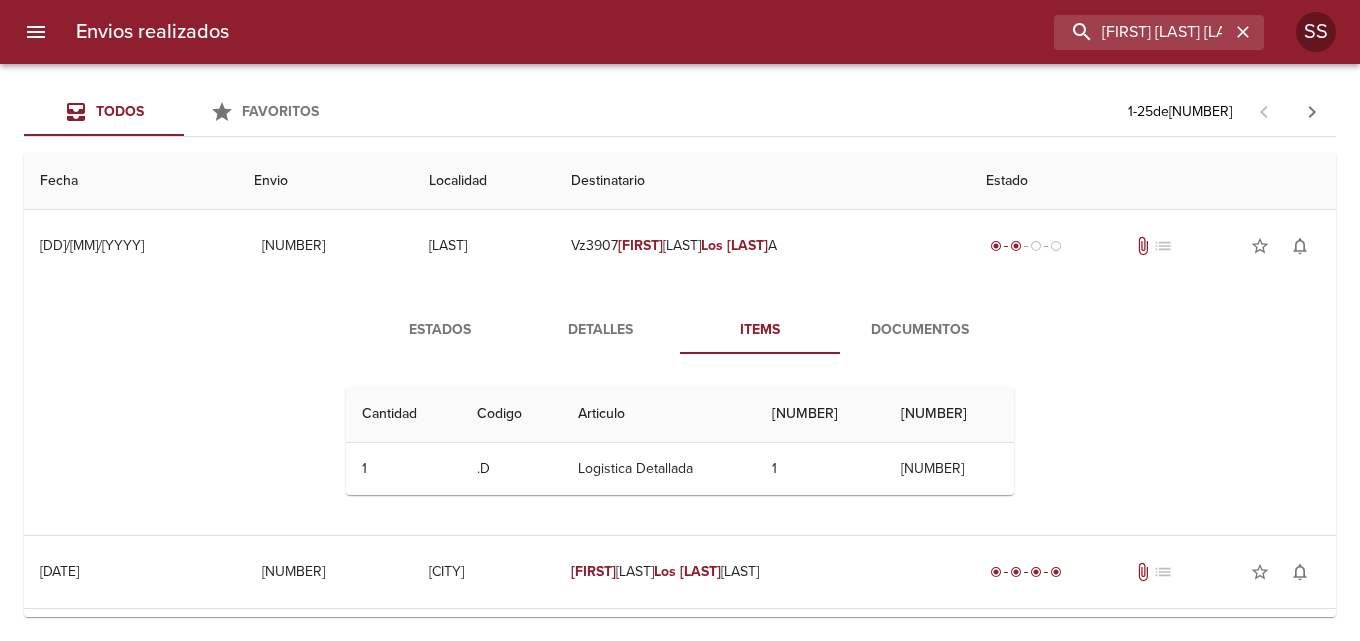 click on "Detalles" at bounding box center (600, 330) 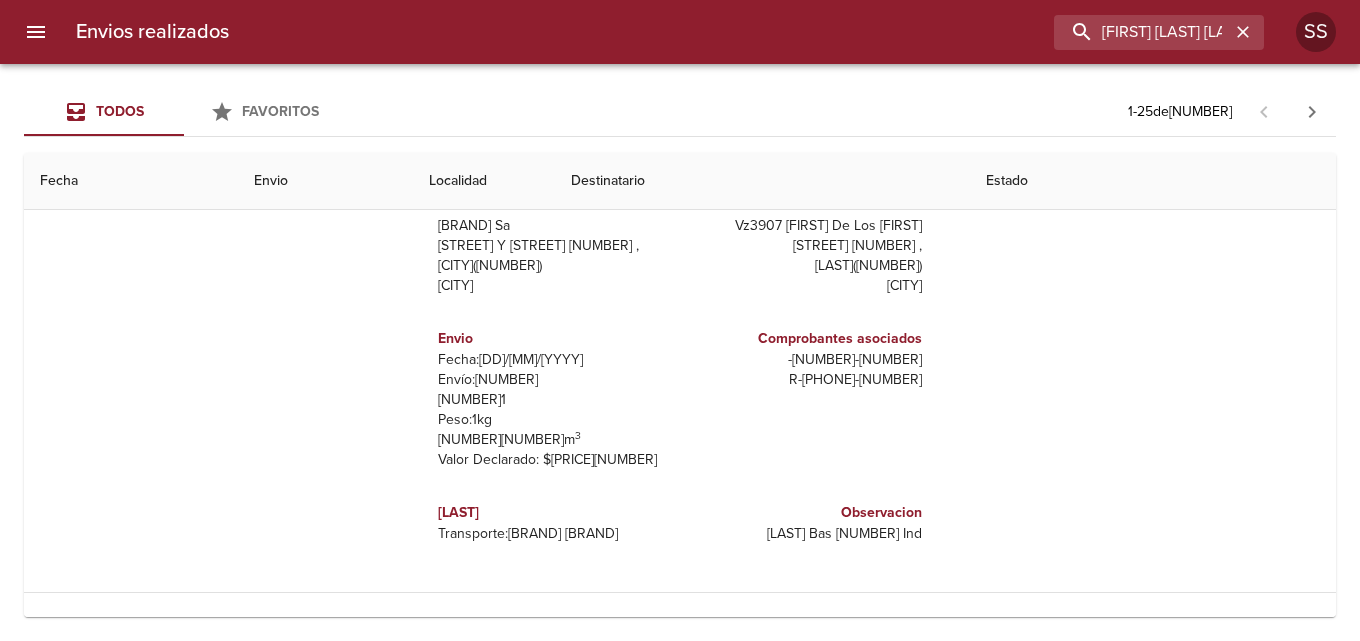 scroll, scrollTop: 0, scrollLeft: 0, axis: both 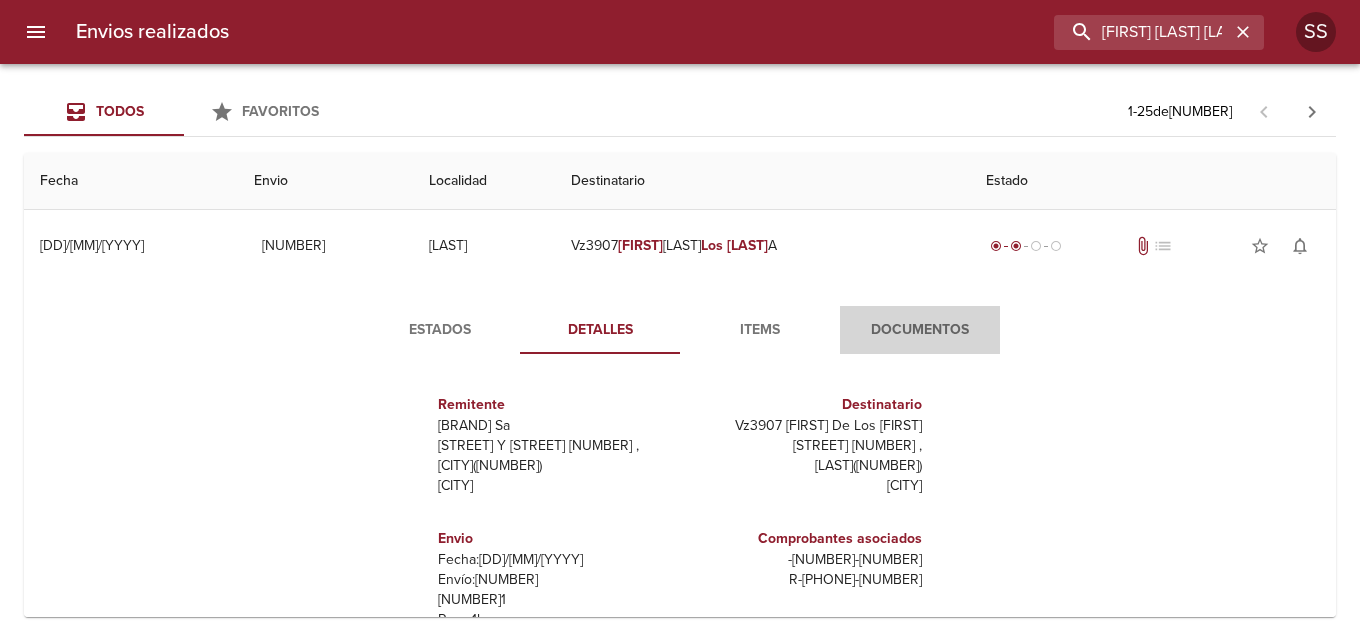 click on "Documentos" at bounding box center [920, 330] 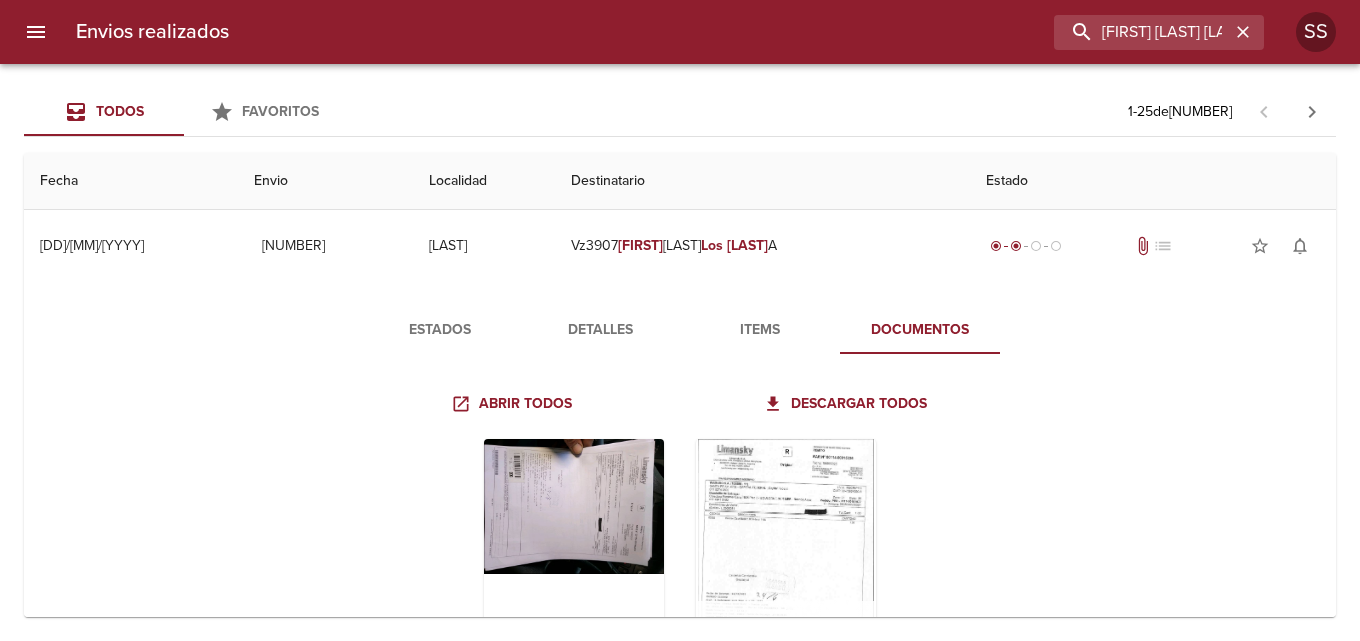 scroll, scrollTop: 200, scrollLeft: 0, axis: vertical 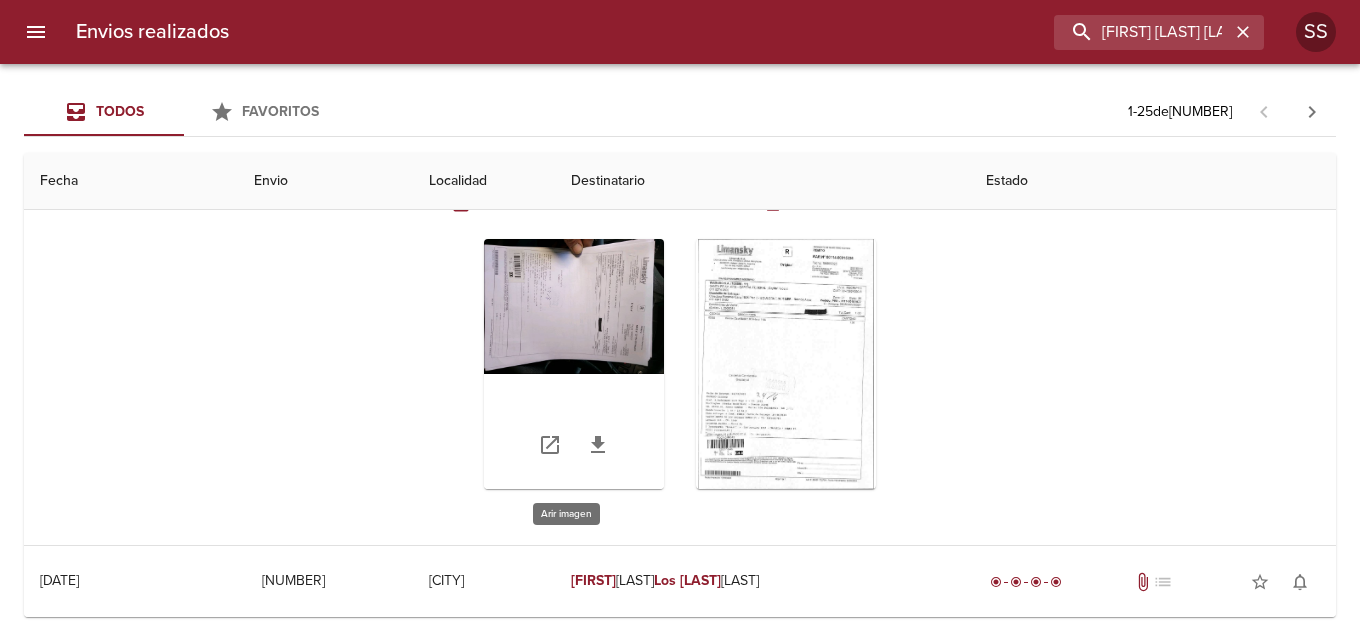 click at bounding box center (574, 364) 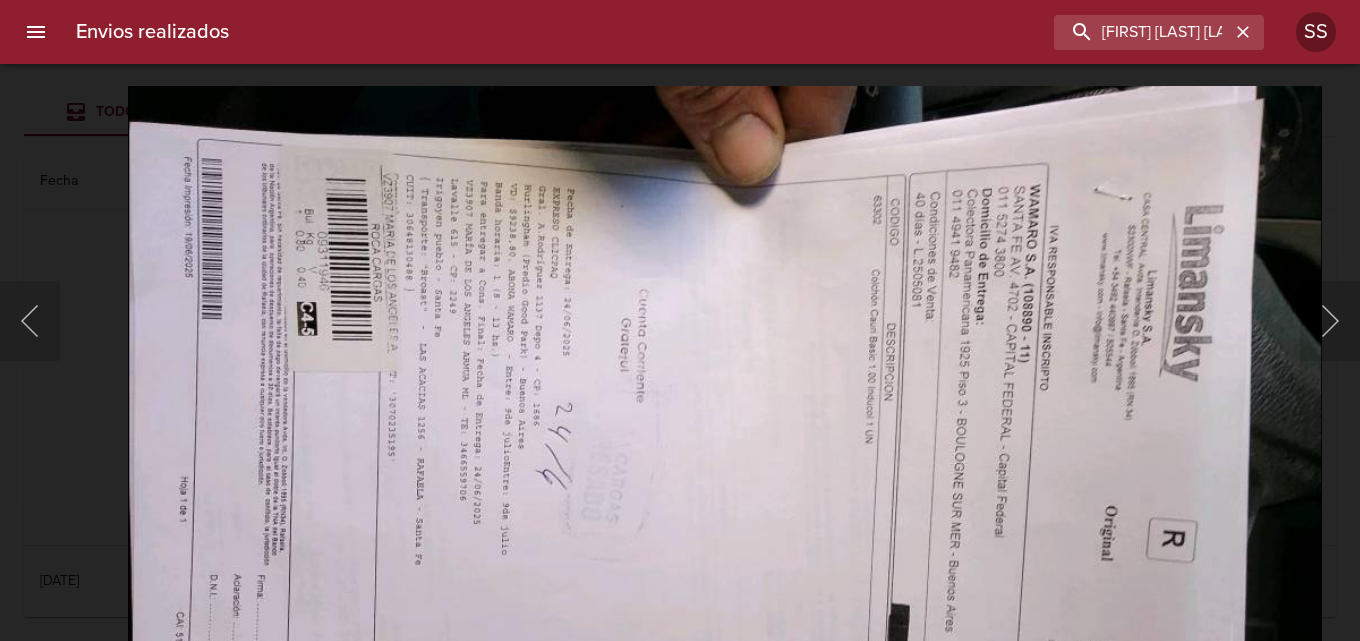 click at bounding box center (725, 528) 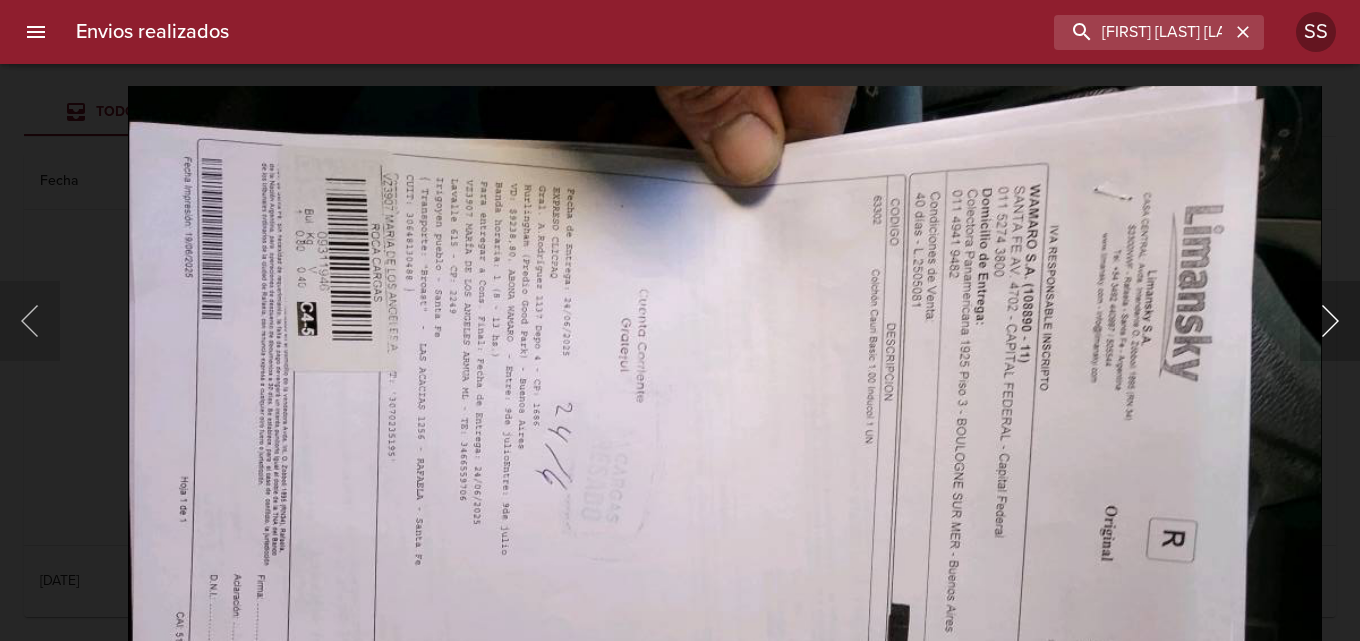 click at bounding box center [1330, 321] 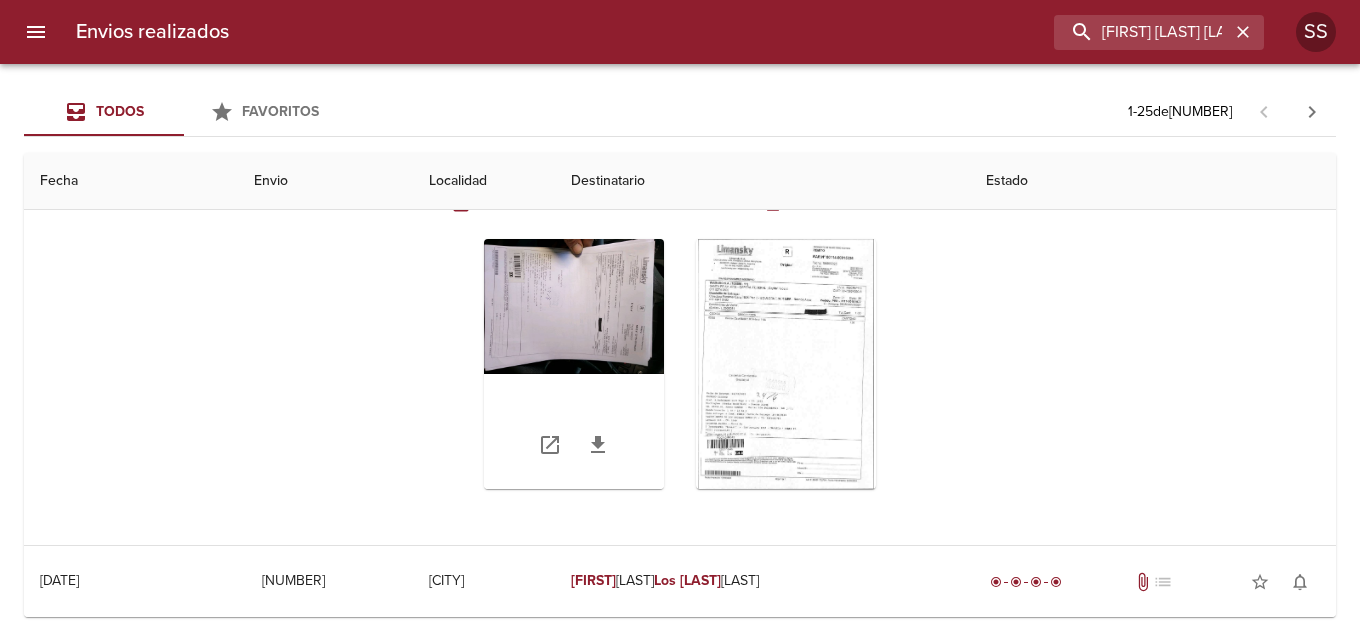 scroll, scrollTop: 0, scrollLeft: 0, axis: both 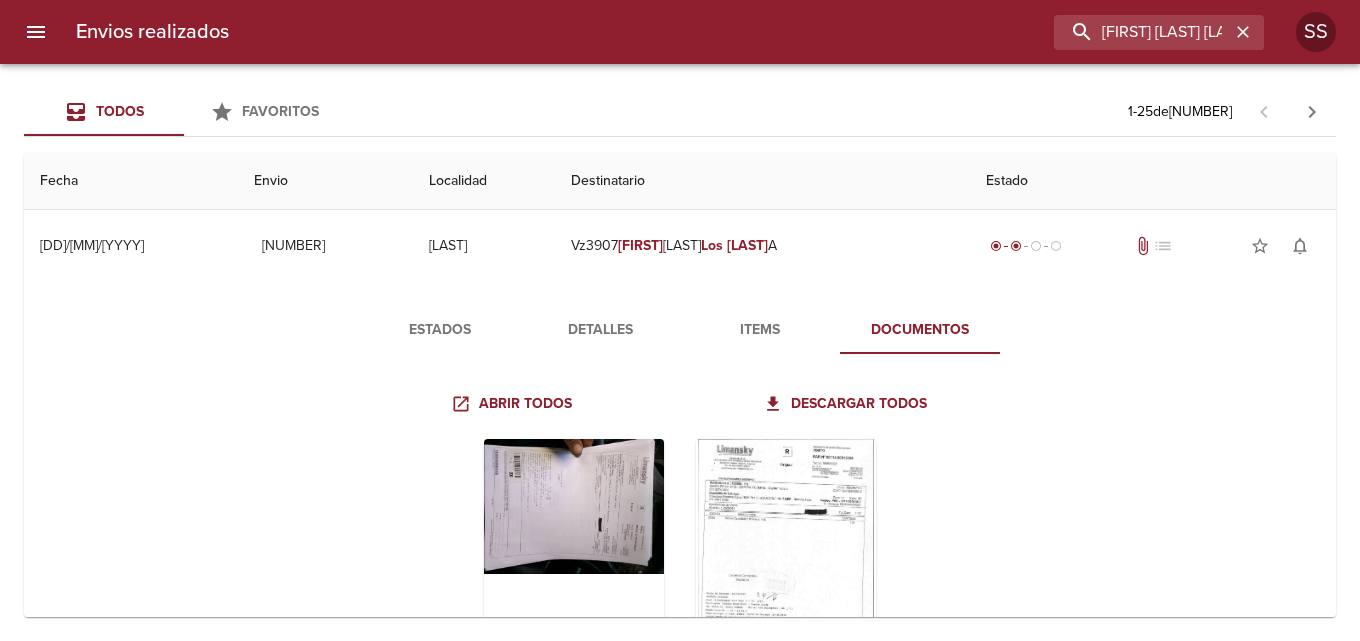 click on "Detalles" at bounding box center [600, 330] 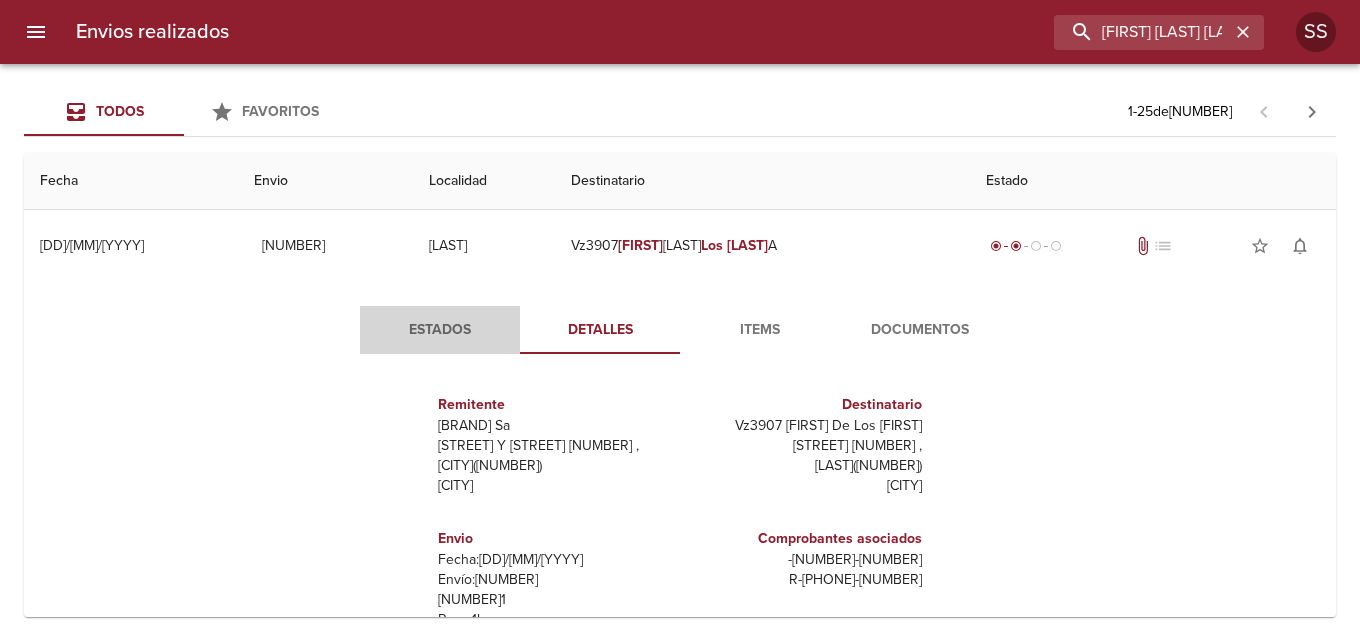 click on "Estados" at bounding box center [440, 330] 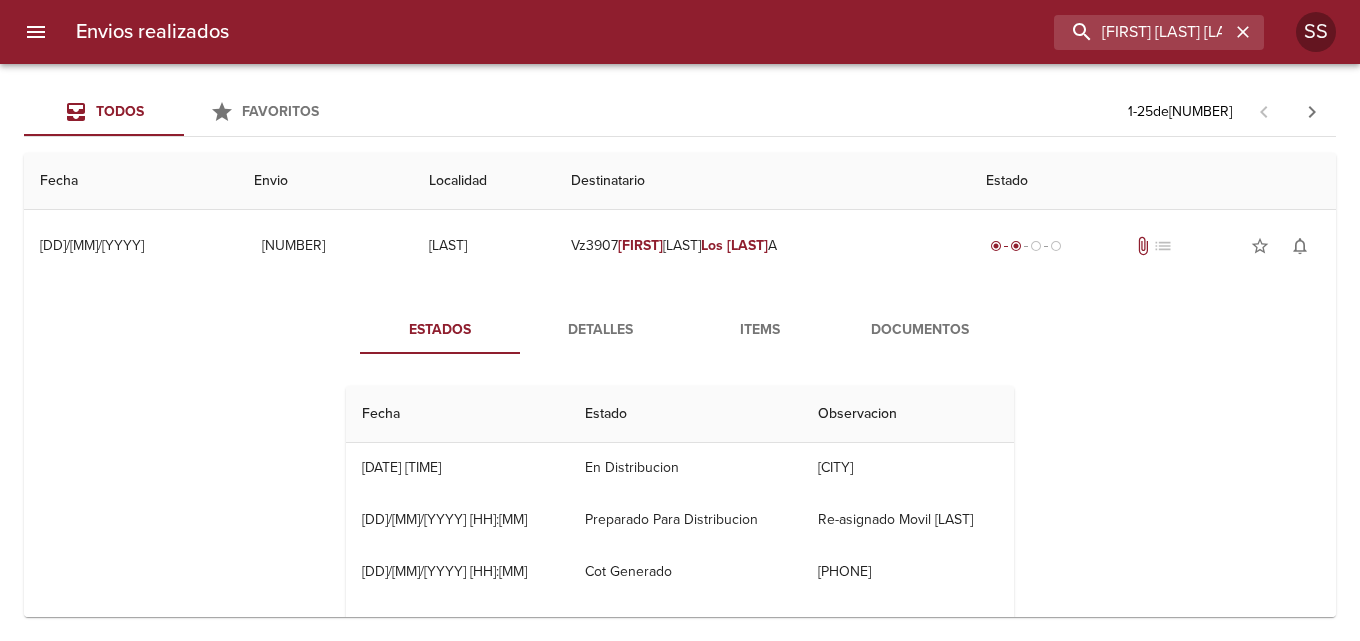 scroll, scrollTop: 0, scrollLeft: 0, axis: both 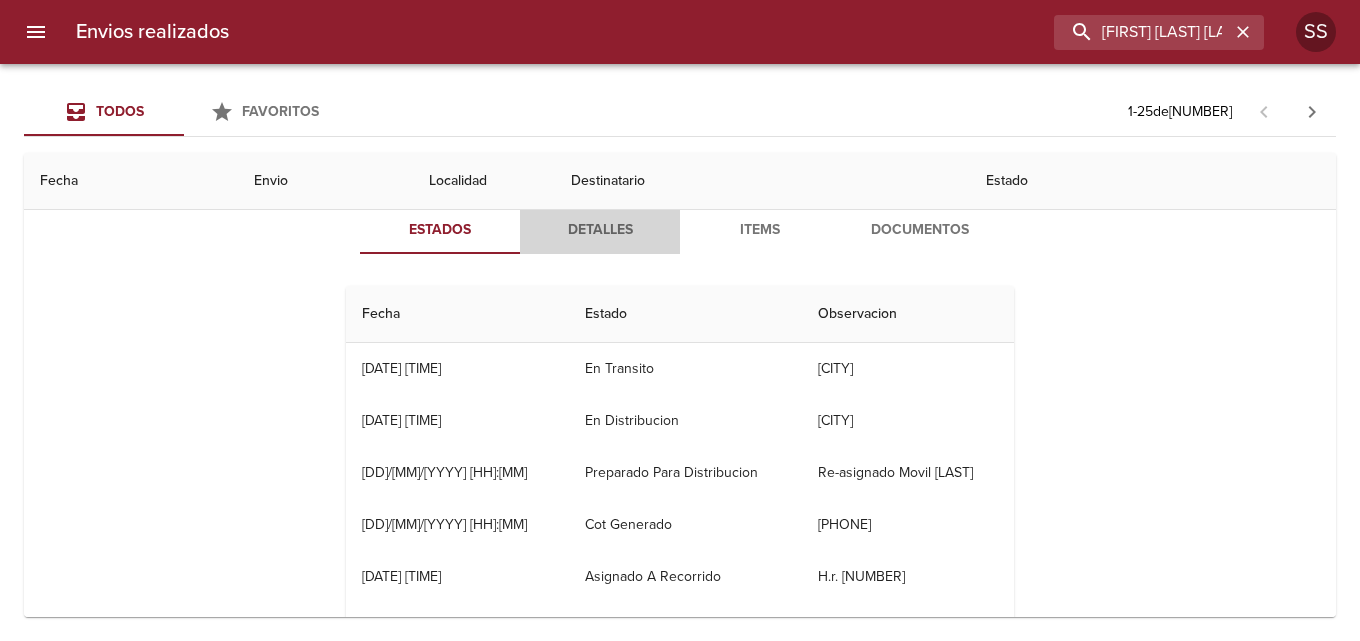 click on "Detalles" at bounding box center (600, 230) 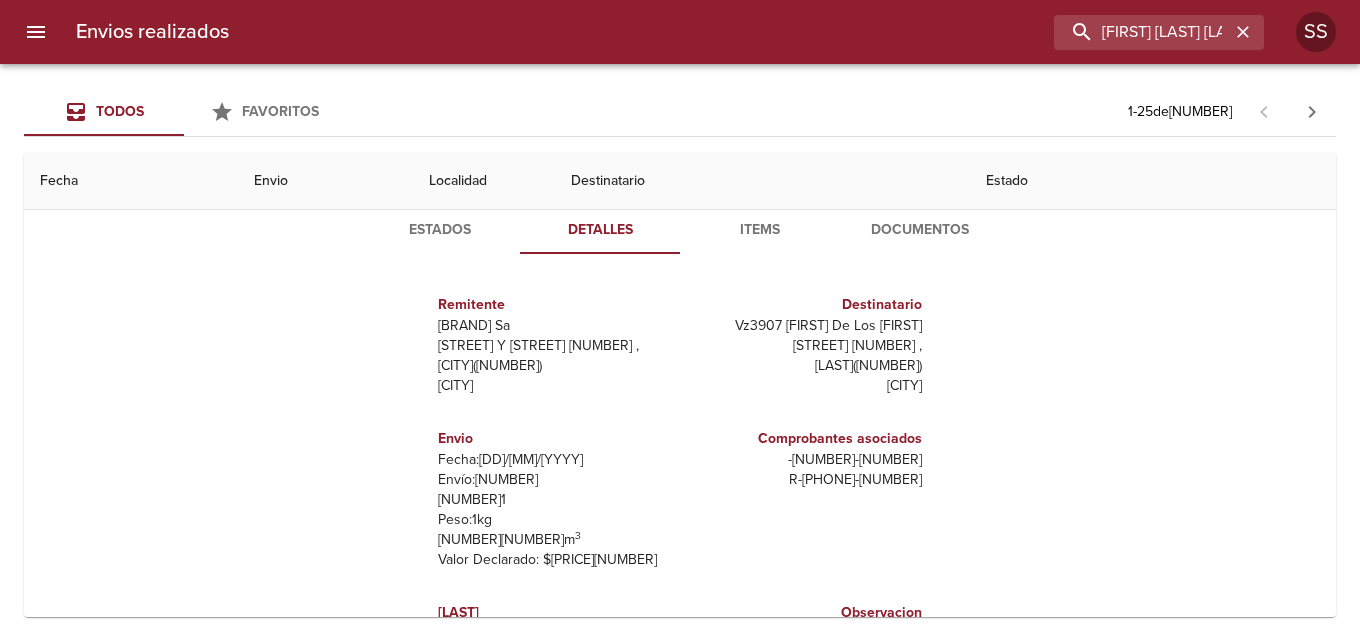 scroll, scrollTop: 0, scrollLeft: 0, axis: both 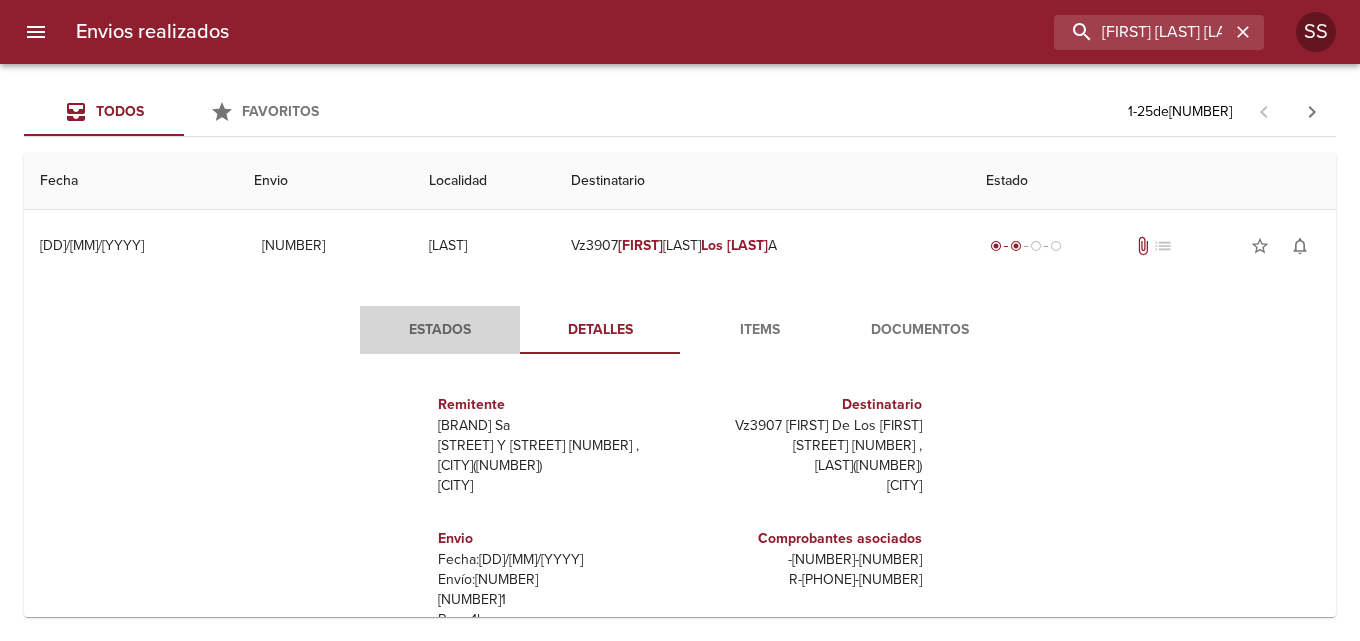 click on "Estados" at bounding box center [440, 330] 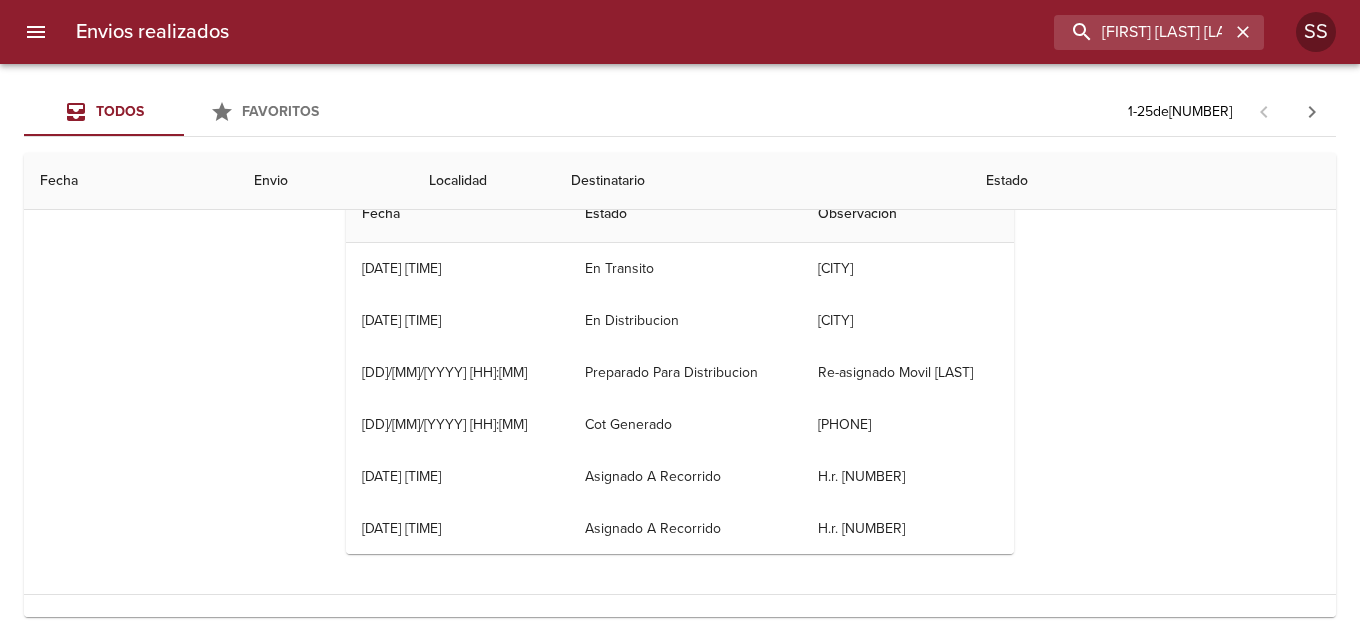 scroll, scrollTop: 0, scrollLeft: 0, axis: both 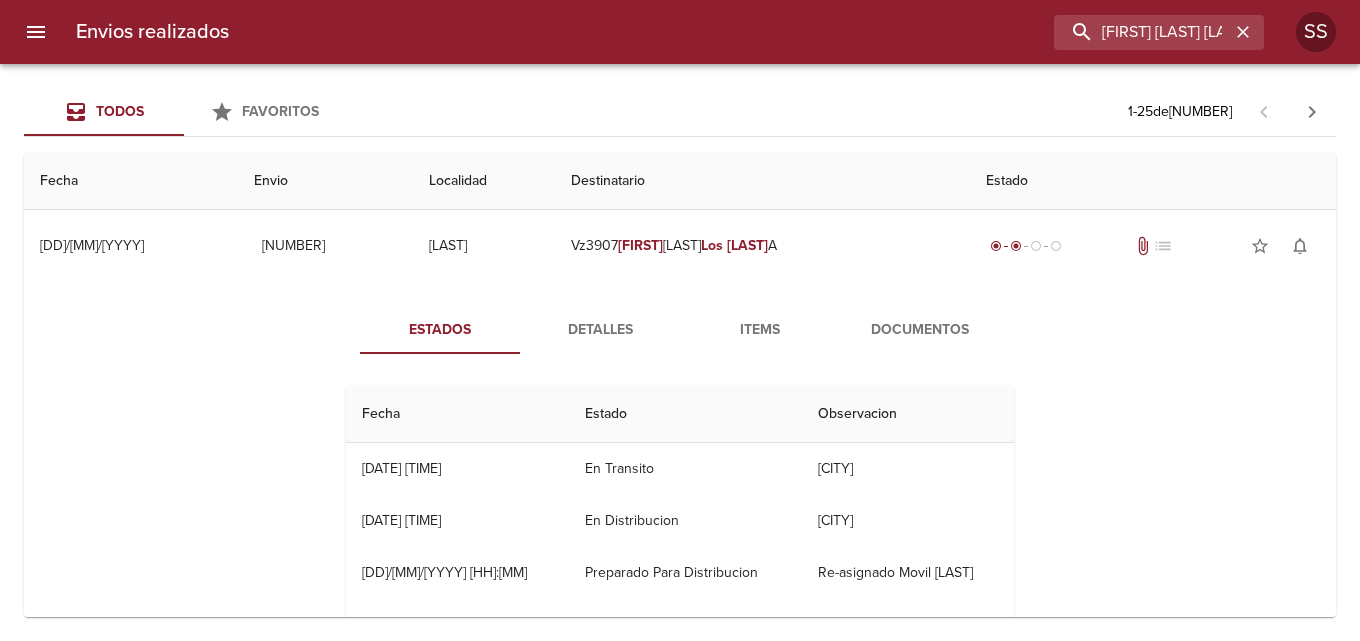 drag, startPoint x: 760, startPoint y: 465, endPoint x: 858, endPoint y: 472, distance: 98.24968 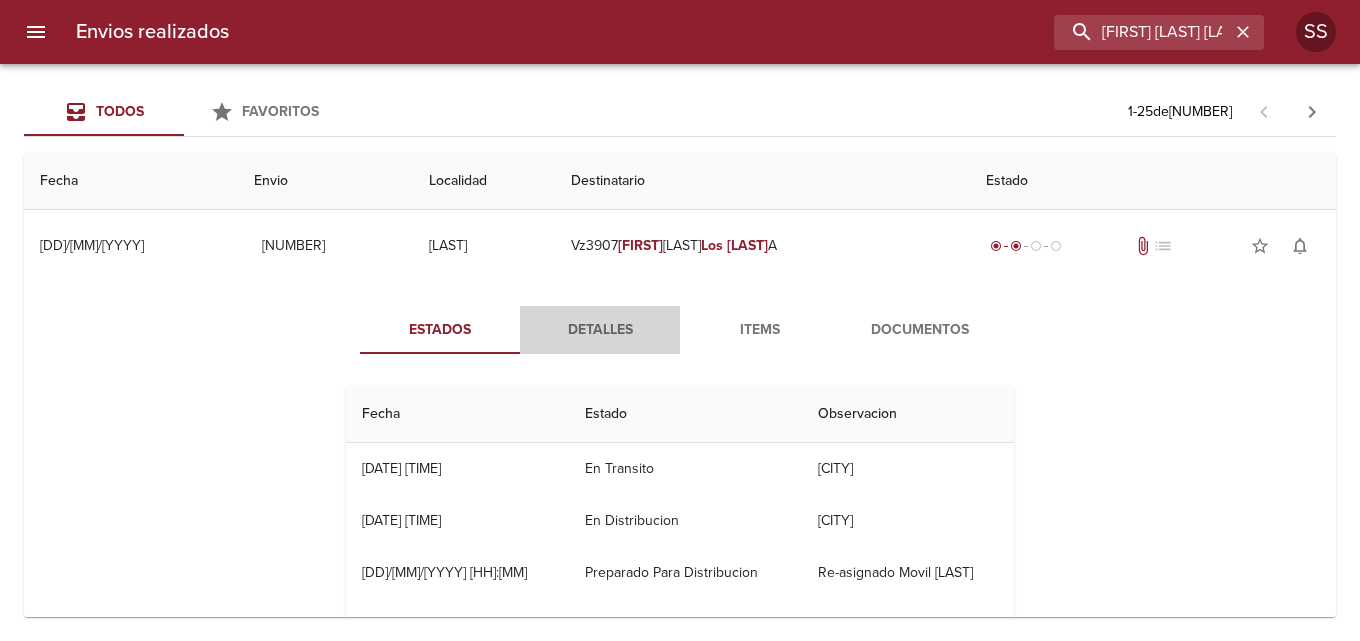 click on "Detalles" at bounding box center [600, 330] 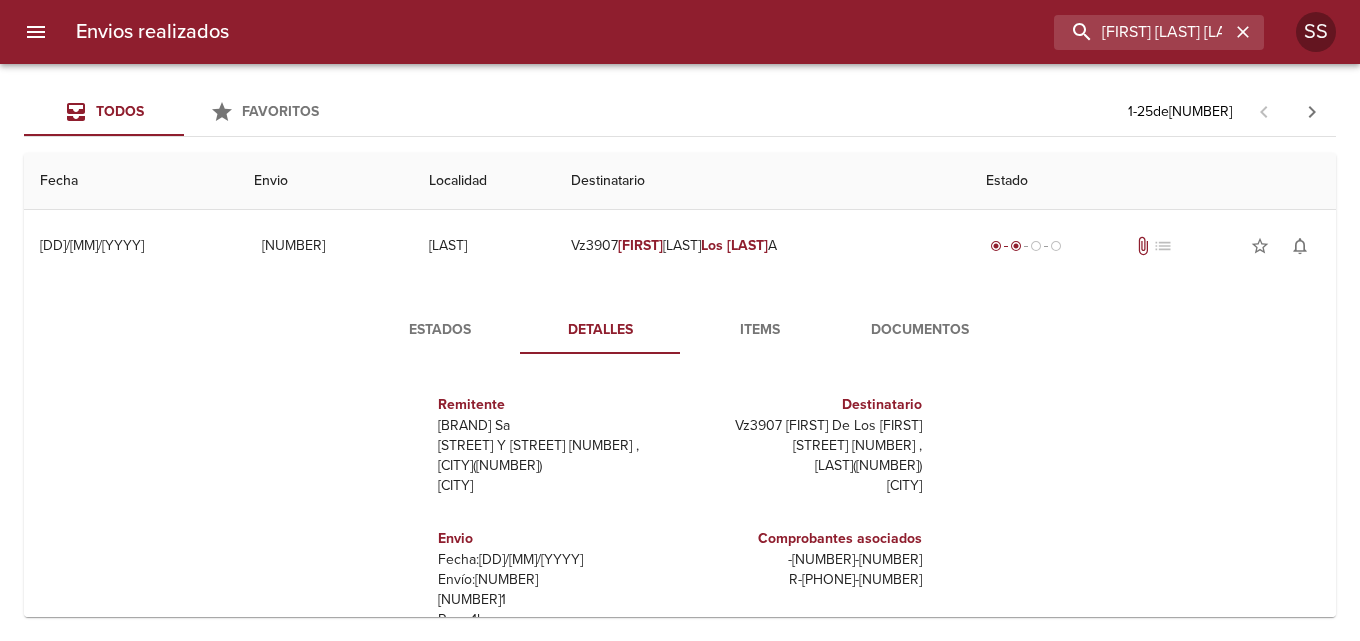 scroll, scrollTop: 100, scrollLeft: 0, axis: vertical 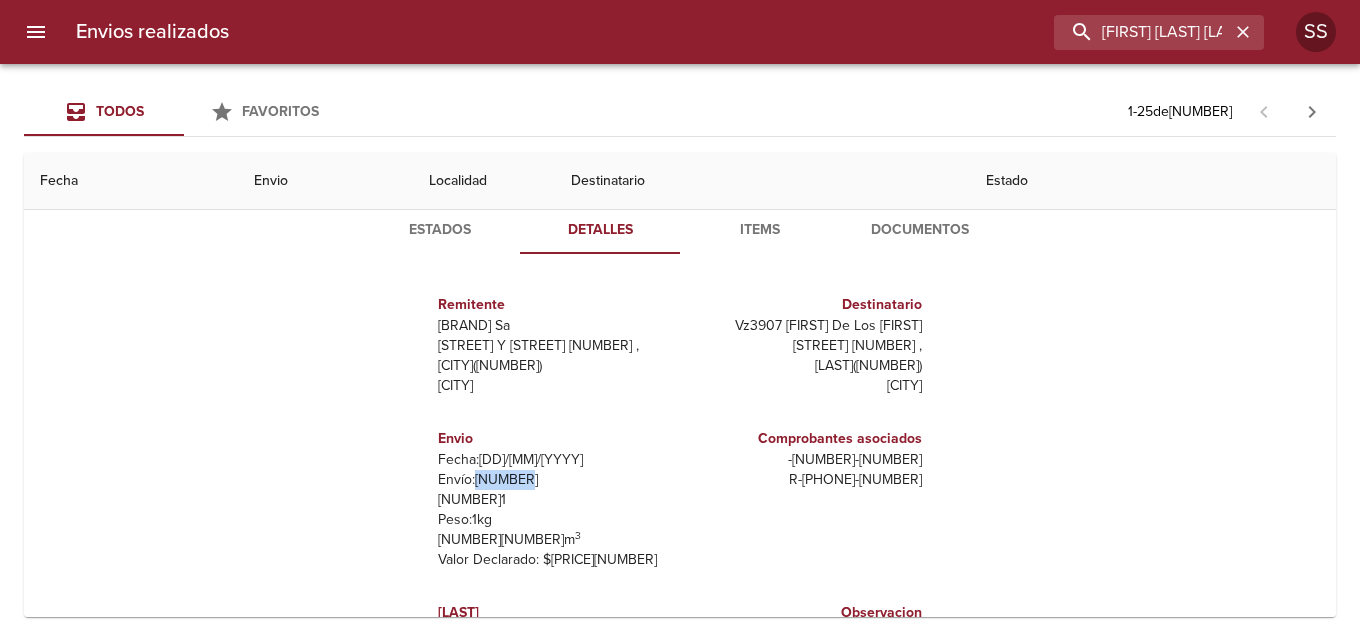 drag, startPoint x: 524, startPoint y: 479, endPoint x: 472, endPoint y: 480, distance: 52.009613 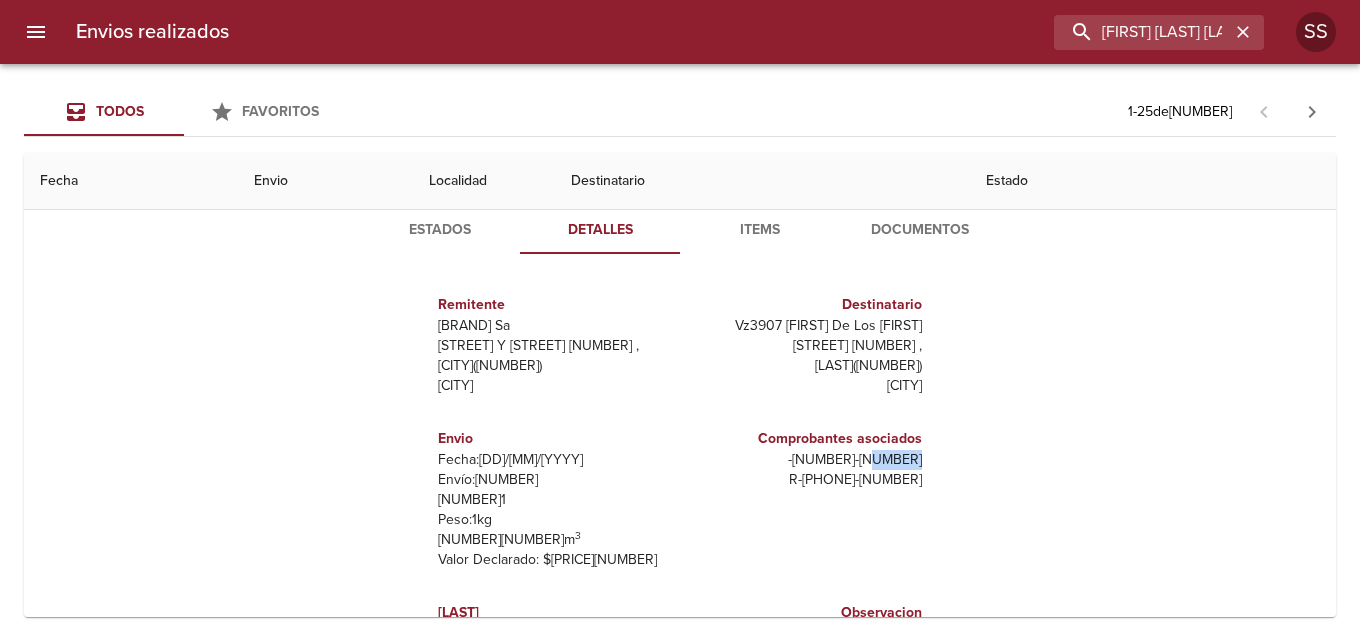 drag, startPoint x: 918, startPoint y: 456, endPoint x: 876, endPoint y: 456, distance: 42 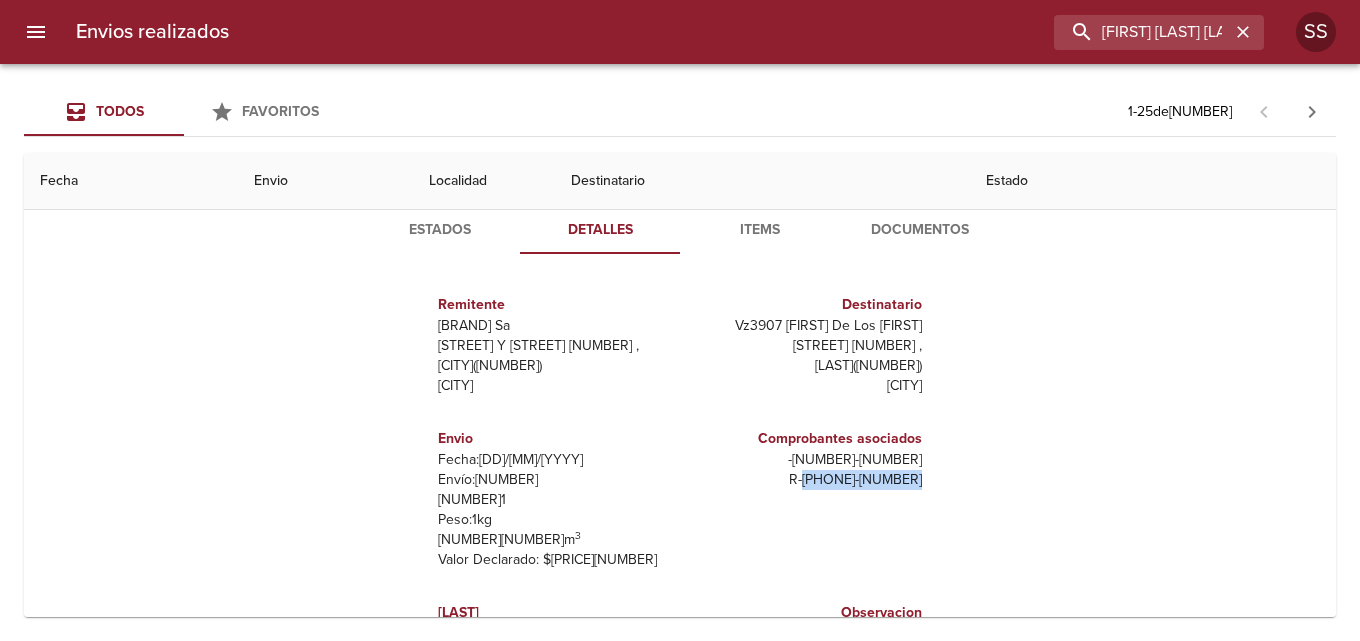 copy on "[NUMBER] - [NUMBER]" 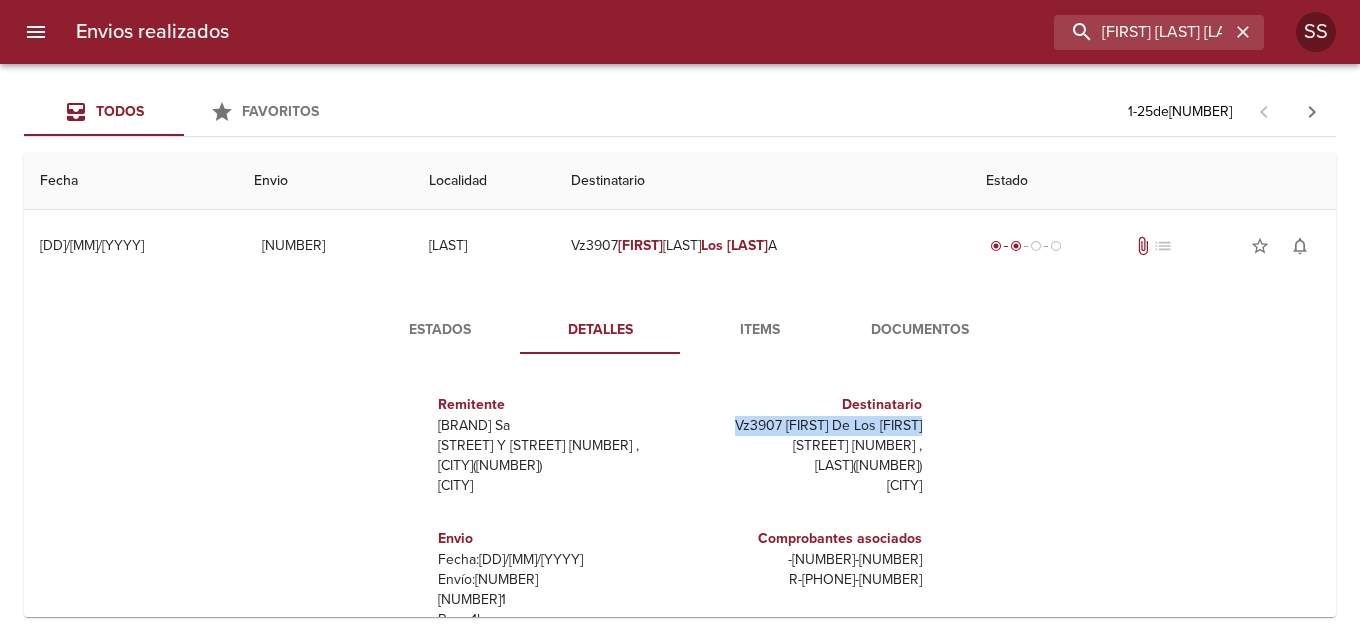 drag, startPoint x: 917, startPoint y: 421, endPoint x: 710, endPoint y: 421, distance: 207 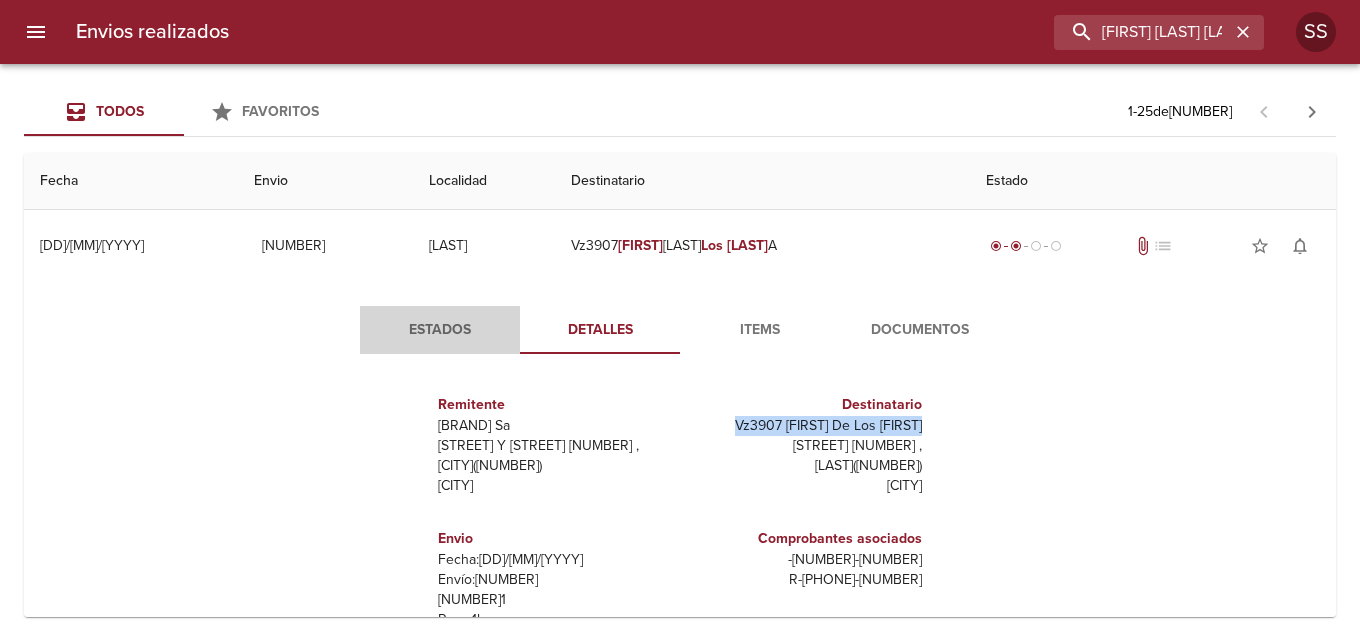 click on "Estados" at bounding box center [440, 330] 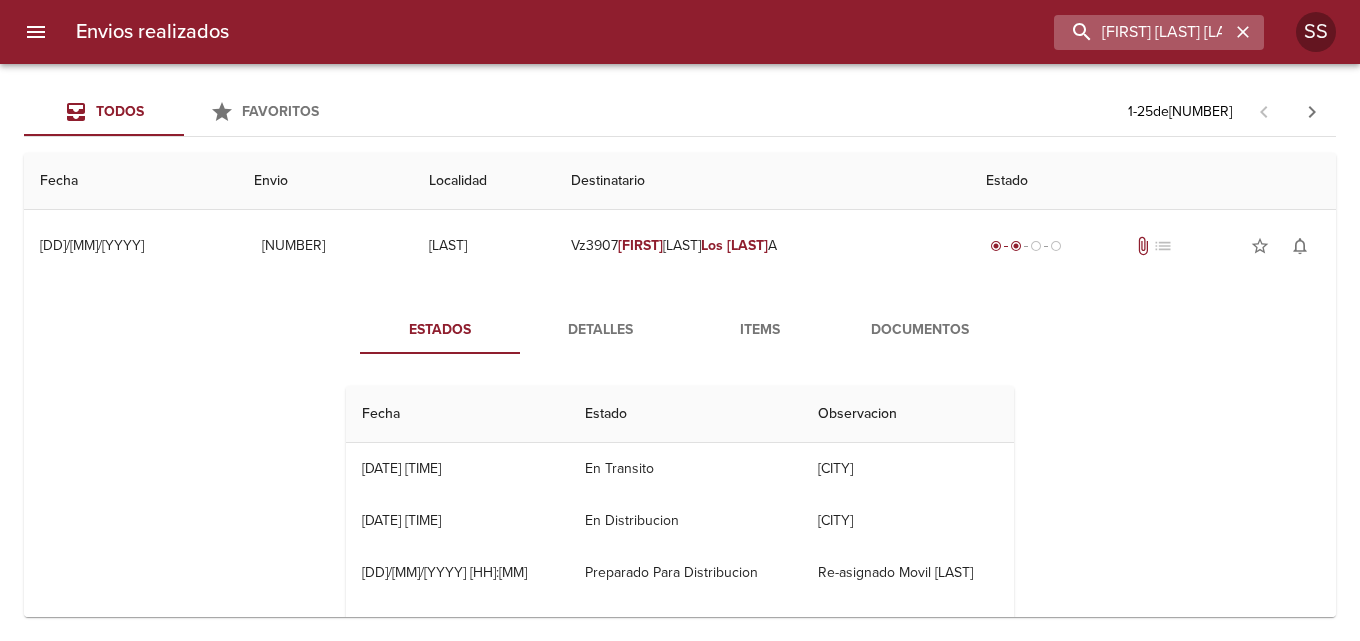 click at bounding box center (1243, 32) 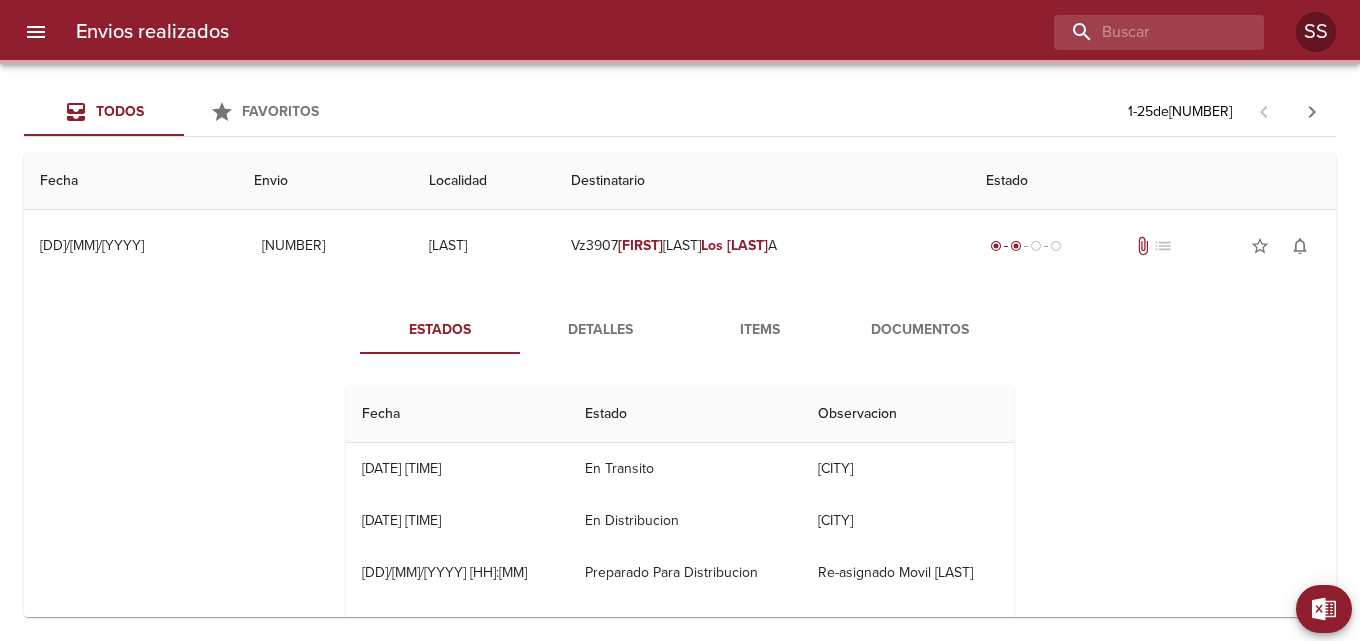 click on "Envios realizados SS" at bounding box center [680, 32] 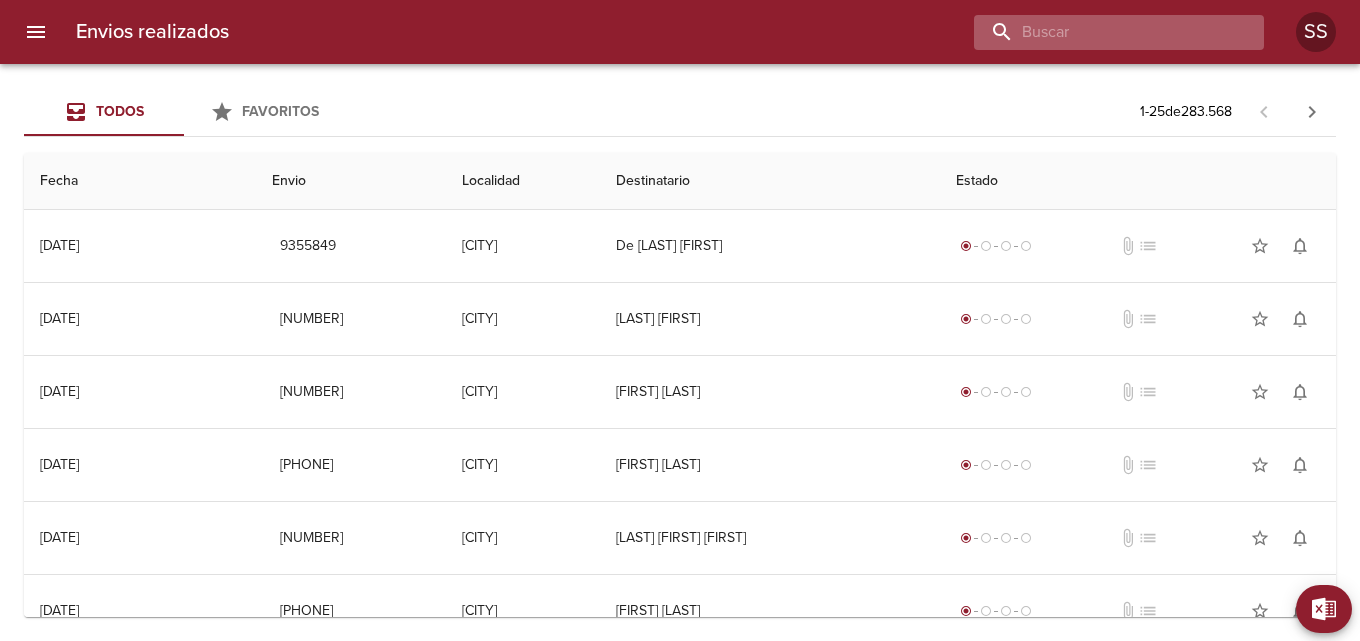 click at bounding box center [1102, 32] 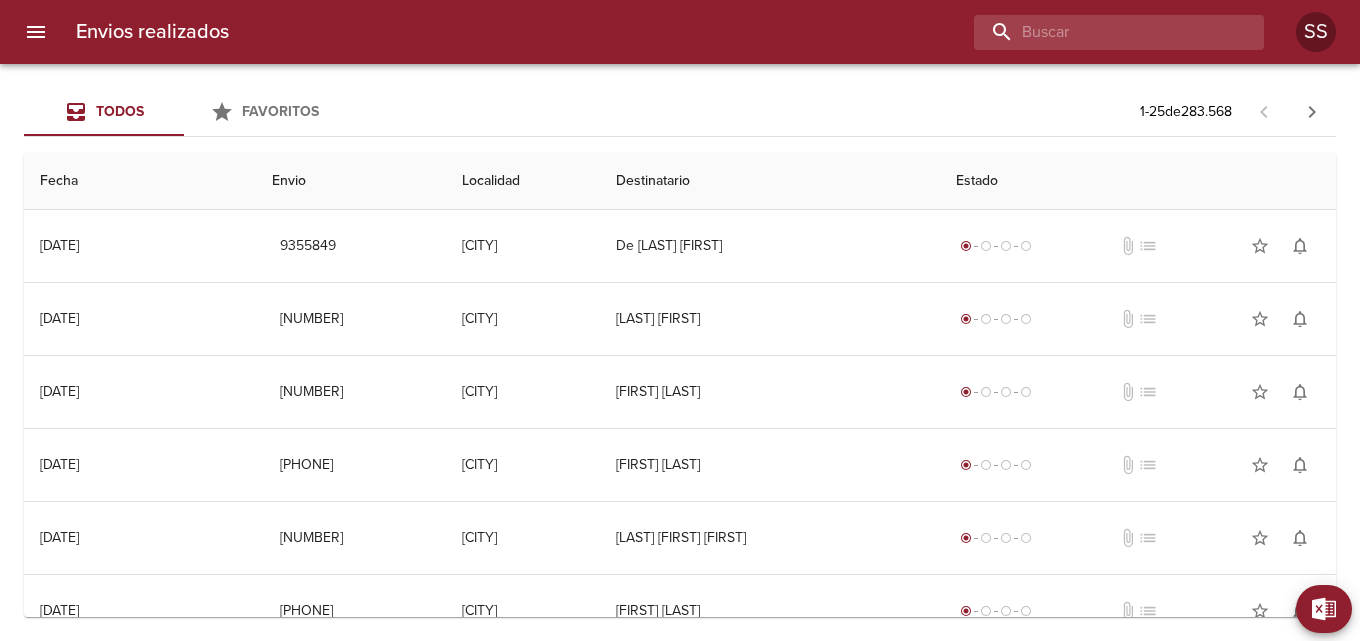 paste on "[LAST] [LAST] [FIRST] [FIRST]" 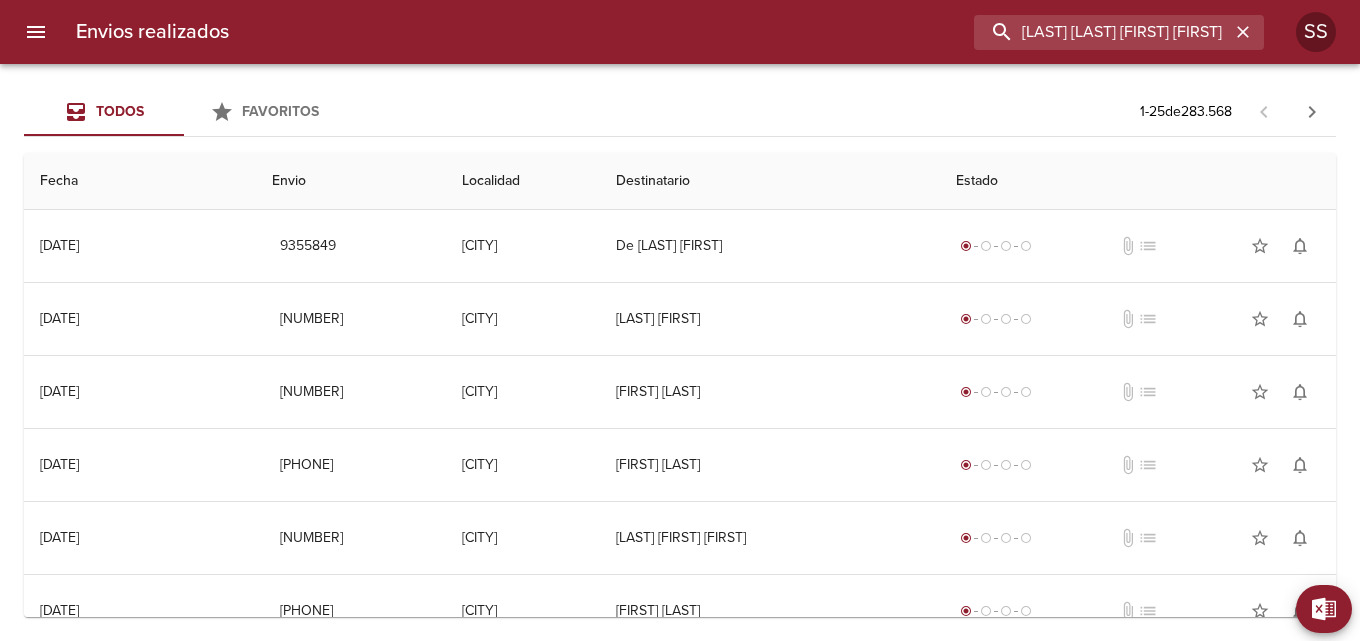 scroll, scrollTop: 0, scrollLeft: 52, axis: horizontal 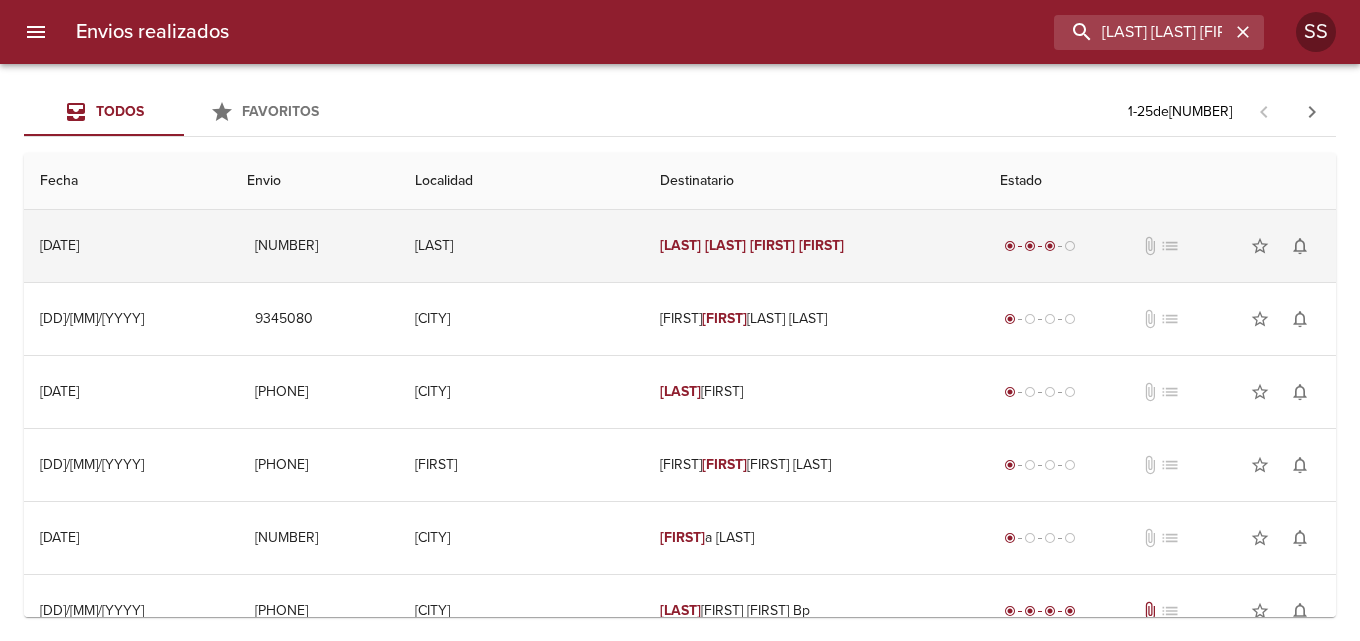 click on "[LAST]   [LAST] [FIRST] [LAST]" at bounding box center (814, 246) 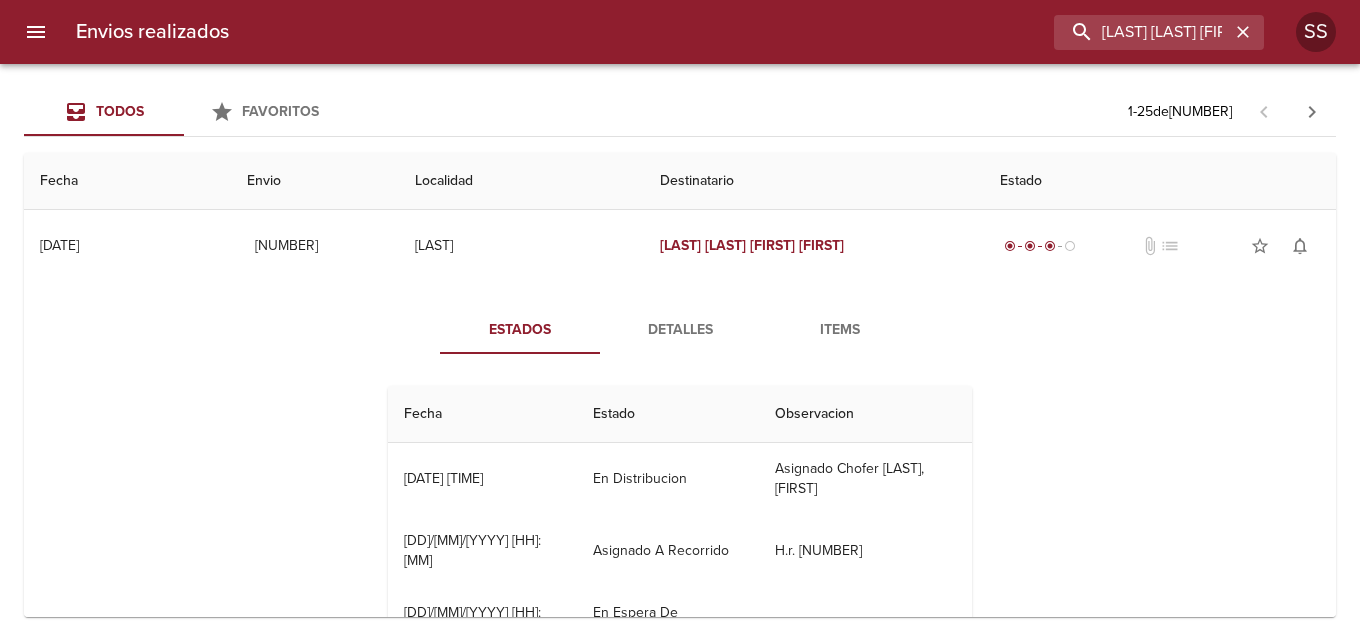 scroll, scrollTop: 200, scrollLeft: 0, axis: vertical 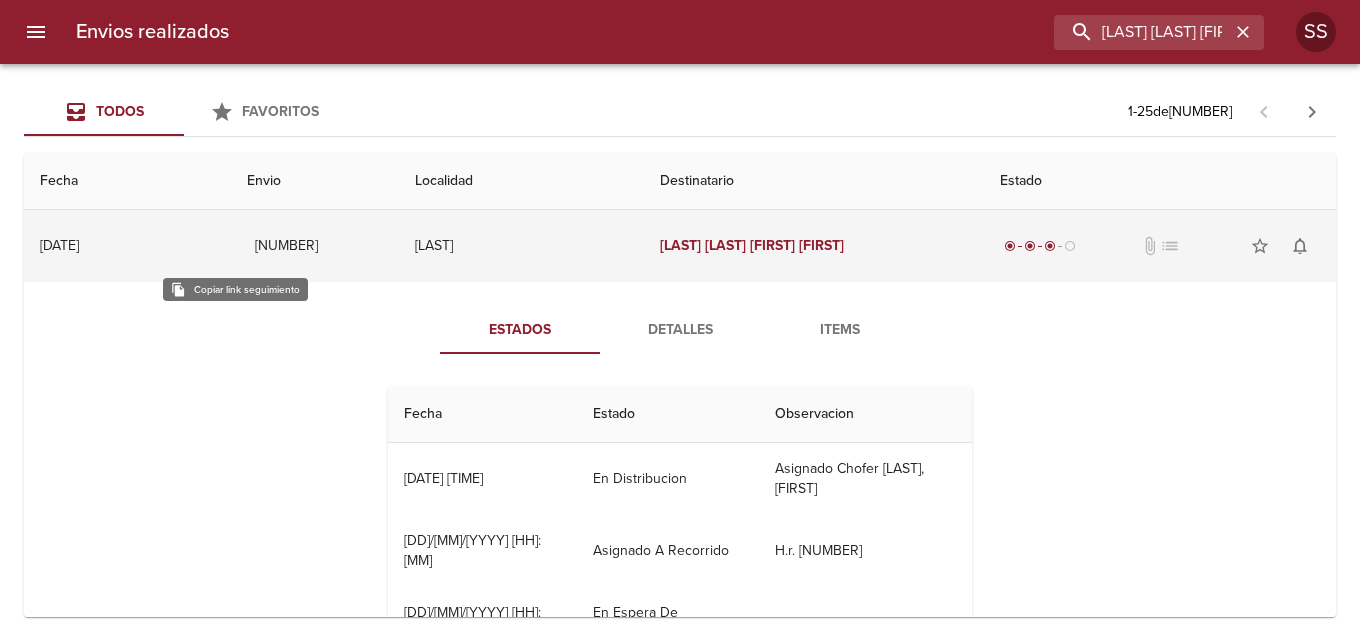 click on "[NUMBER]" at bounding box center (286, 246) 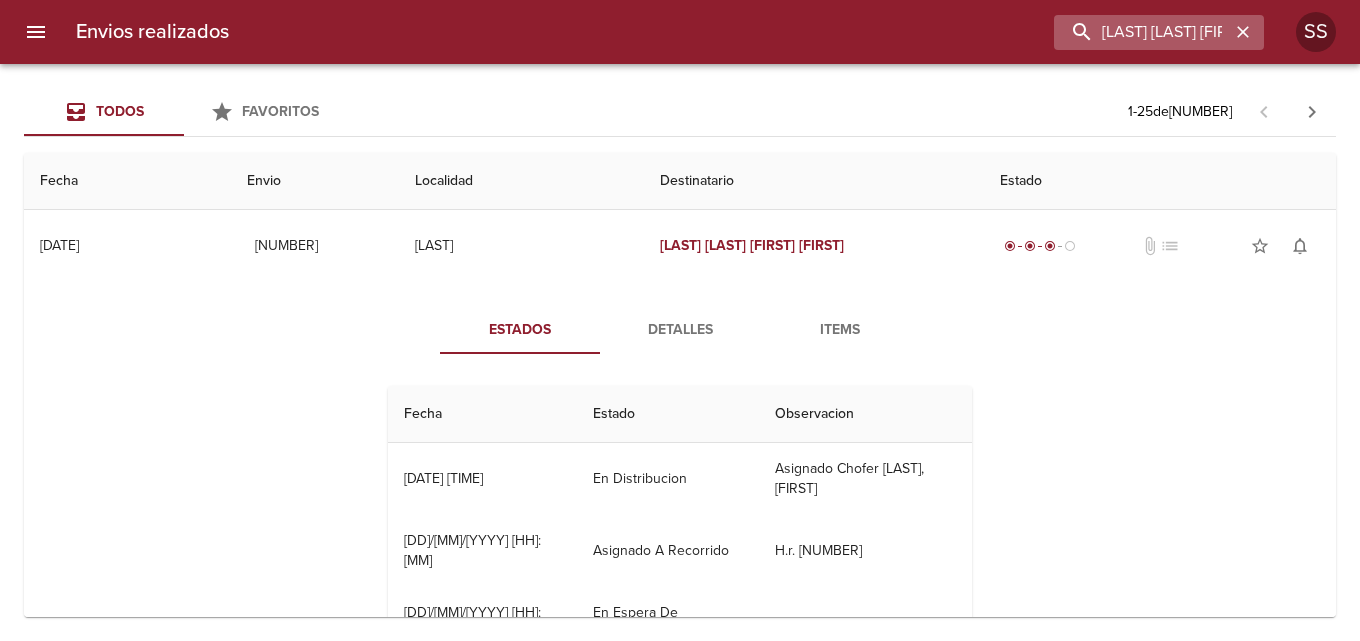 click at bounding box center [1243, 32] 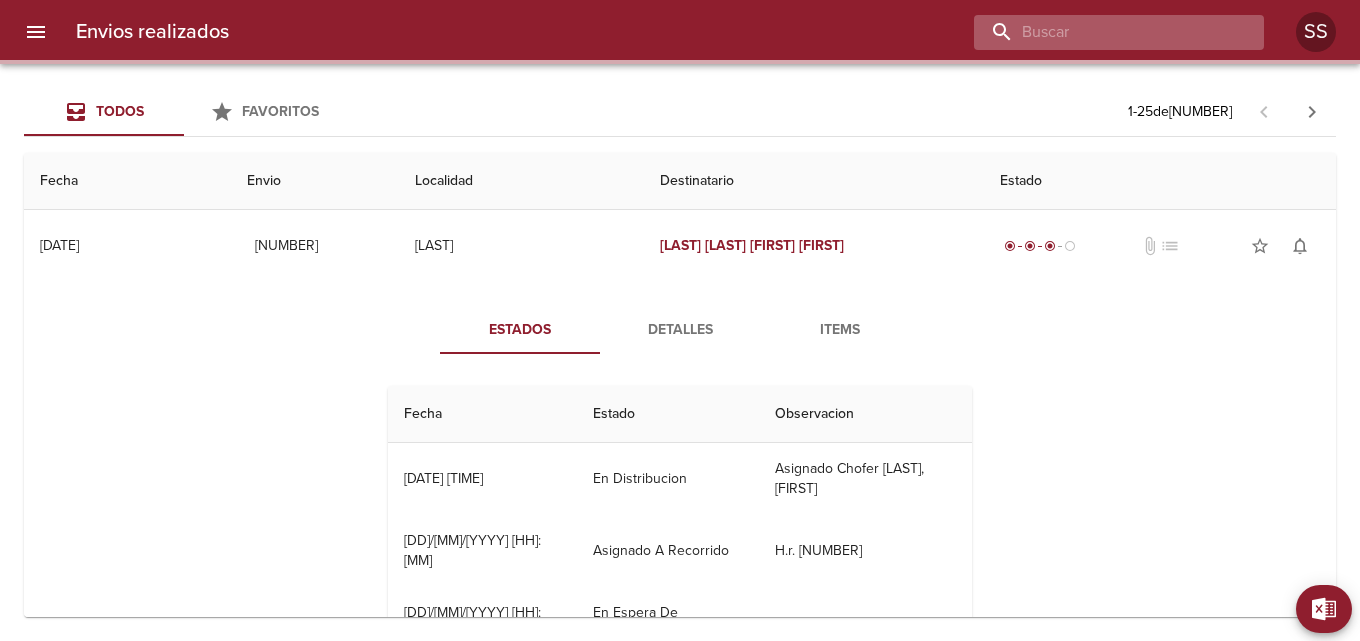 click at bounding box center [1102, 32] 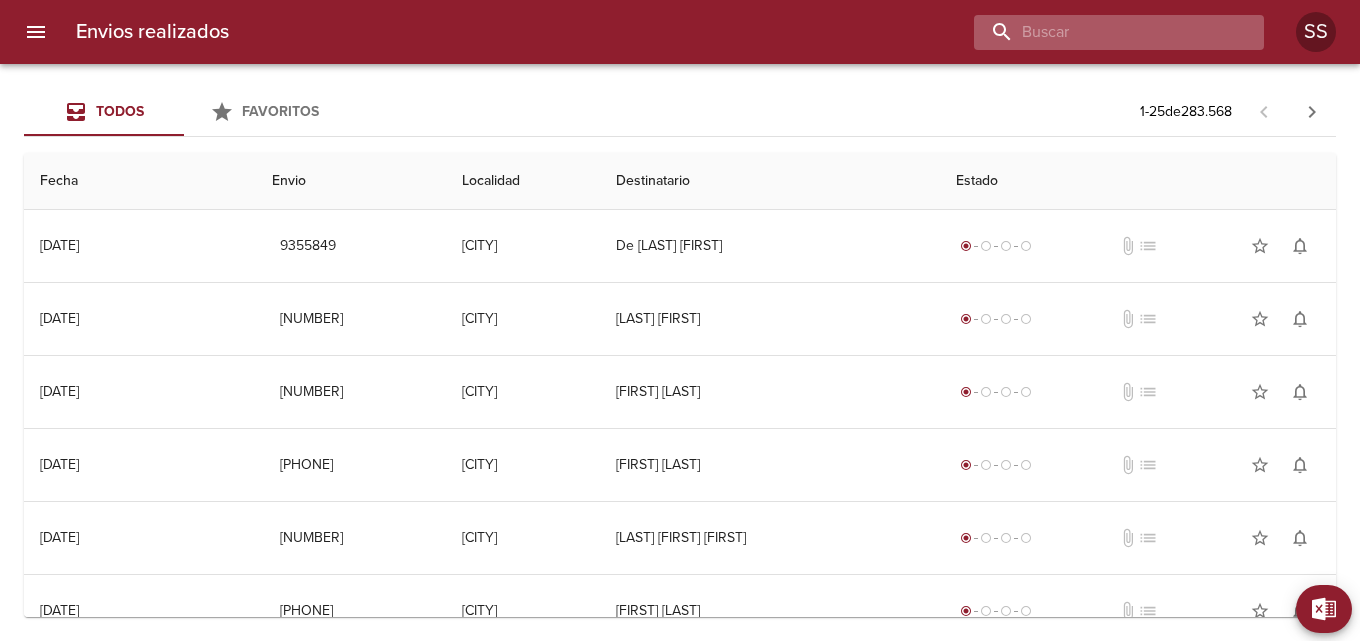 paste on "[STREET]" 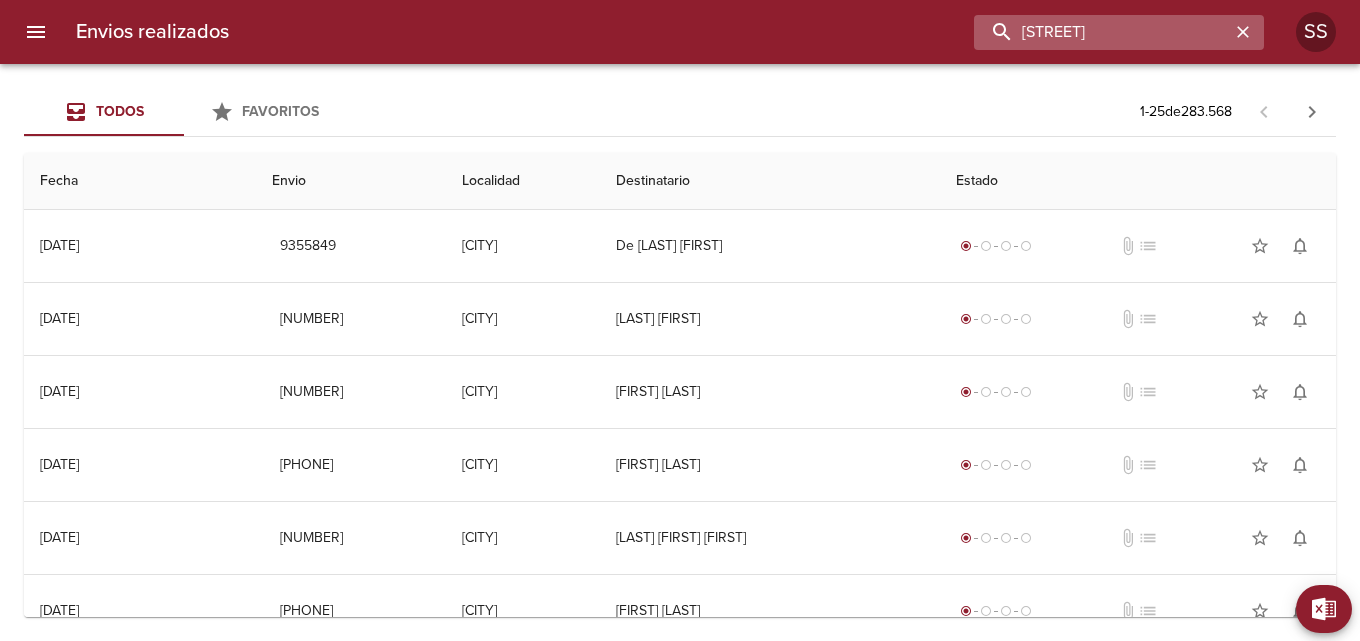 scroll, scrollTop: 0, scrollLeft: 34, axis: horizontal 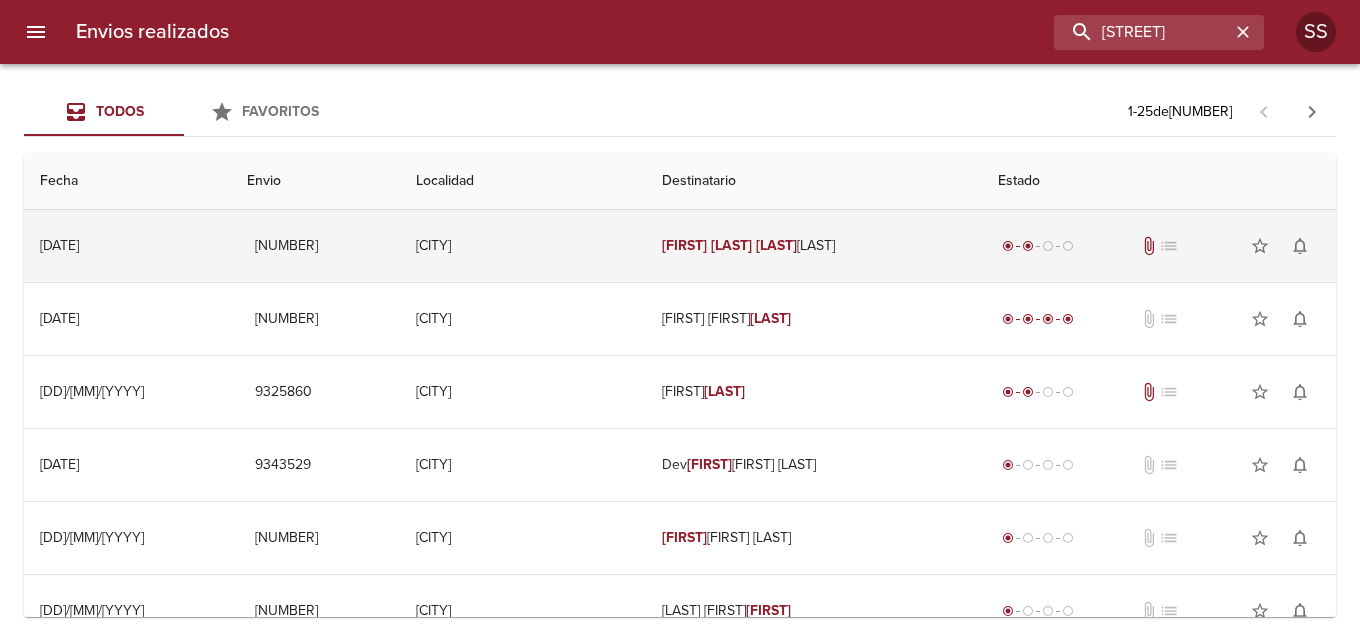click on "[LAST]" at bounding box center [731, 245] 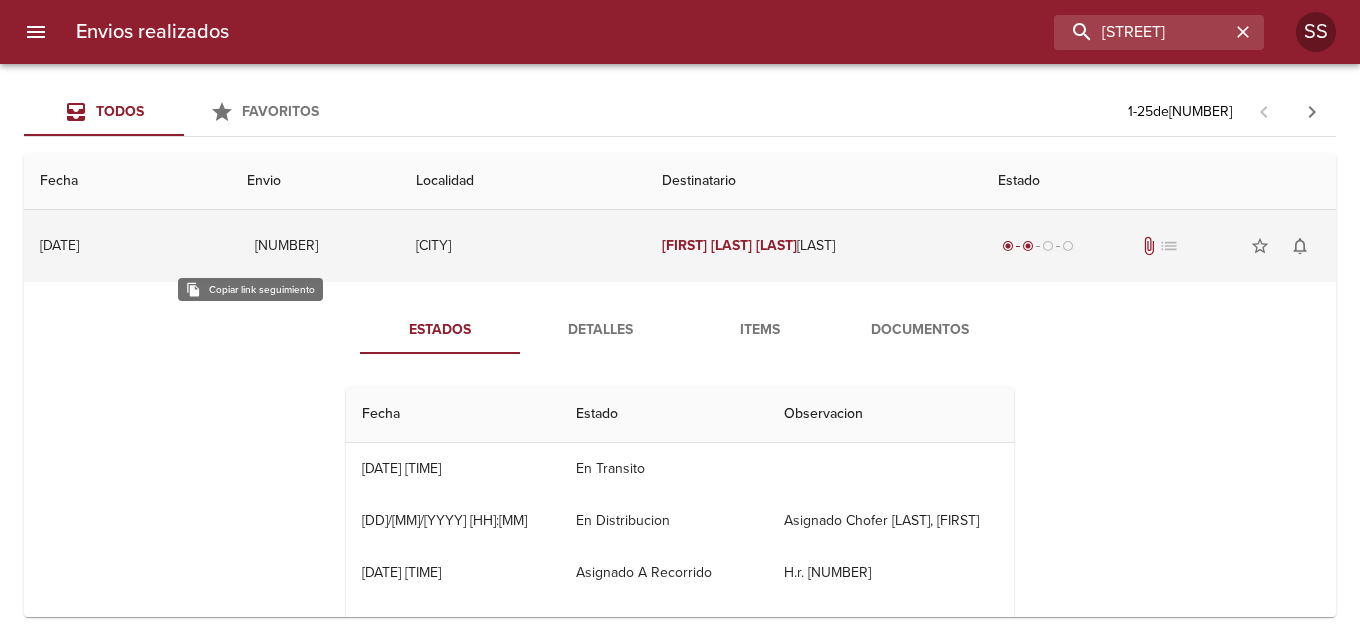 click on "[NUMBER]" at bounding box center [286, 246] 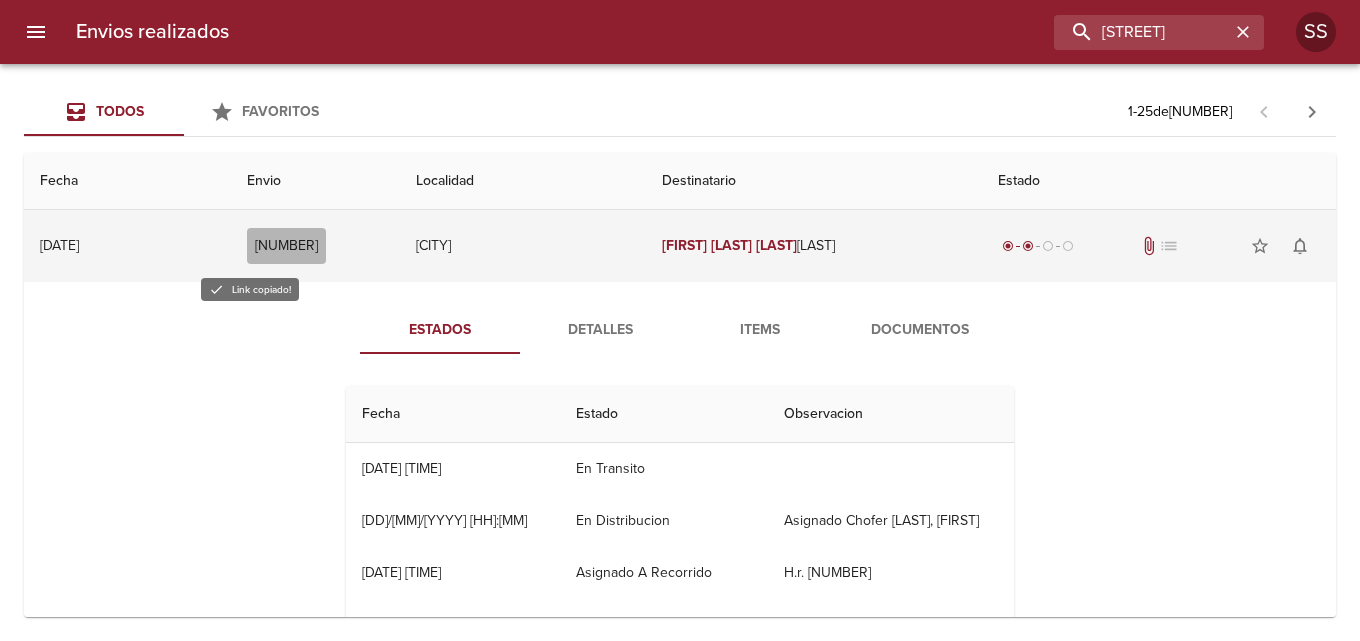 click on "[NUMBER]" at bounding box center [286, 246] 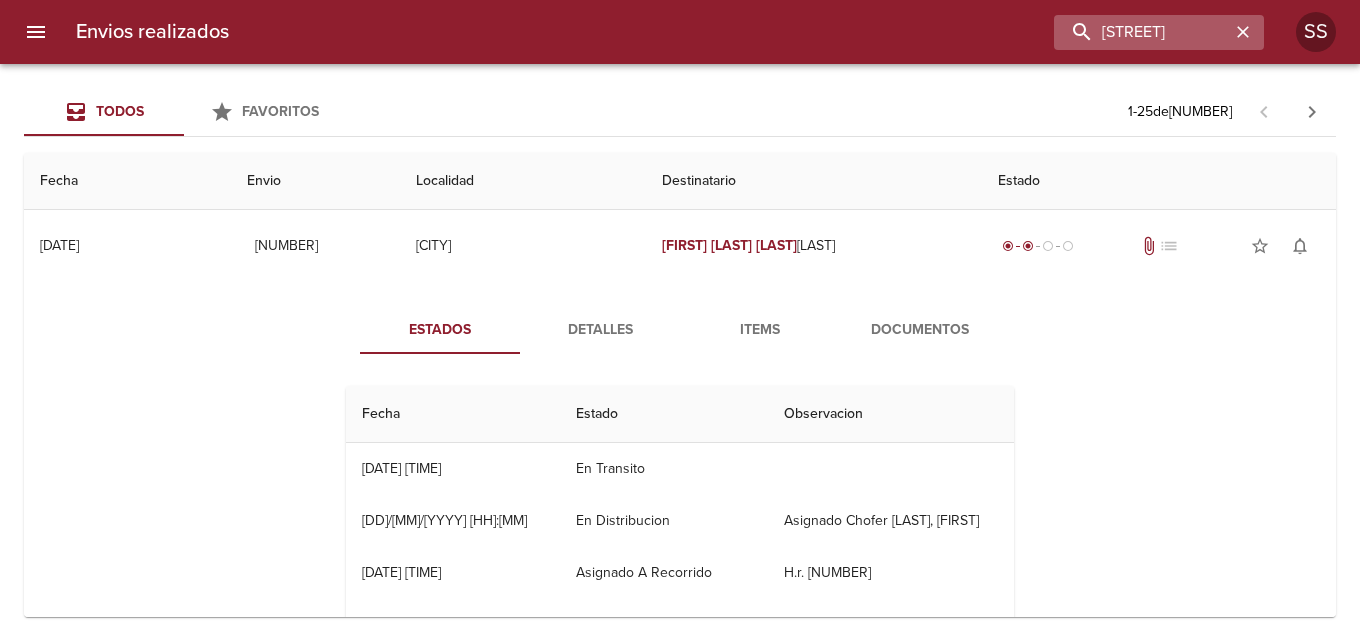 click at bounding box center [1243, 32] 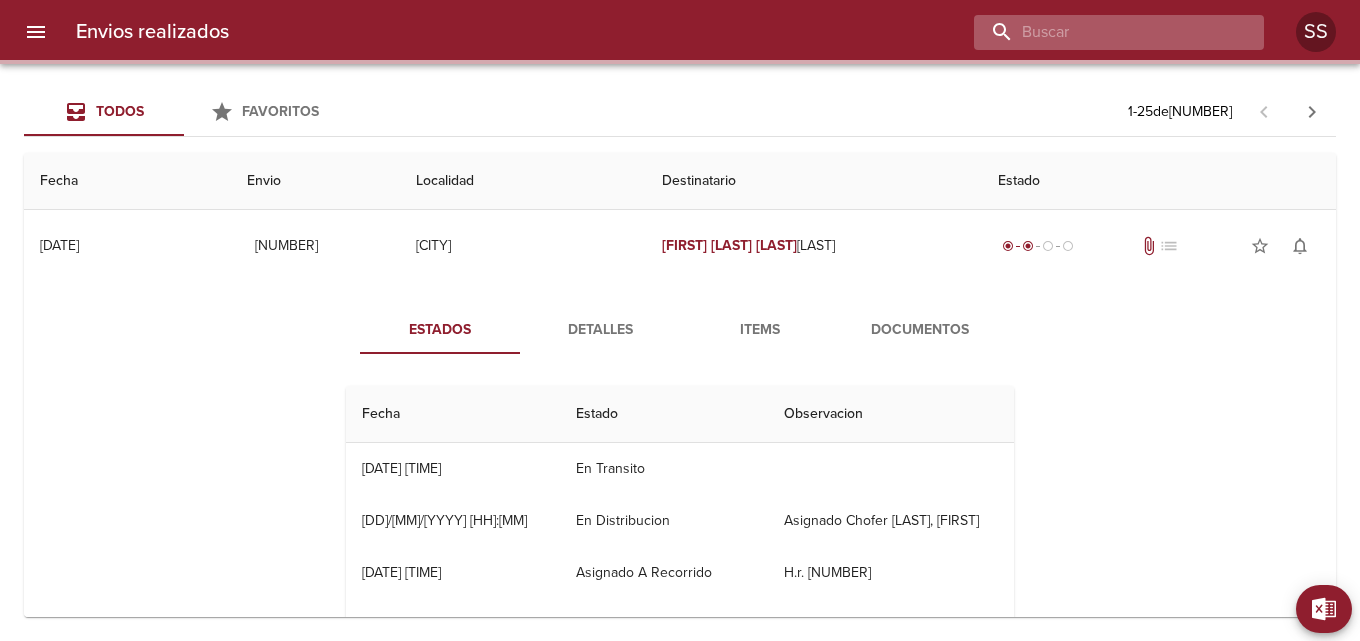 click at bounding box center (1102, 32) 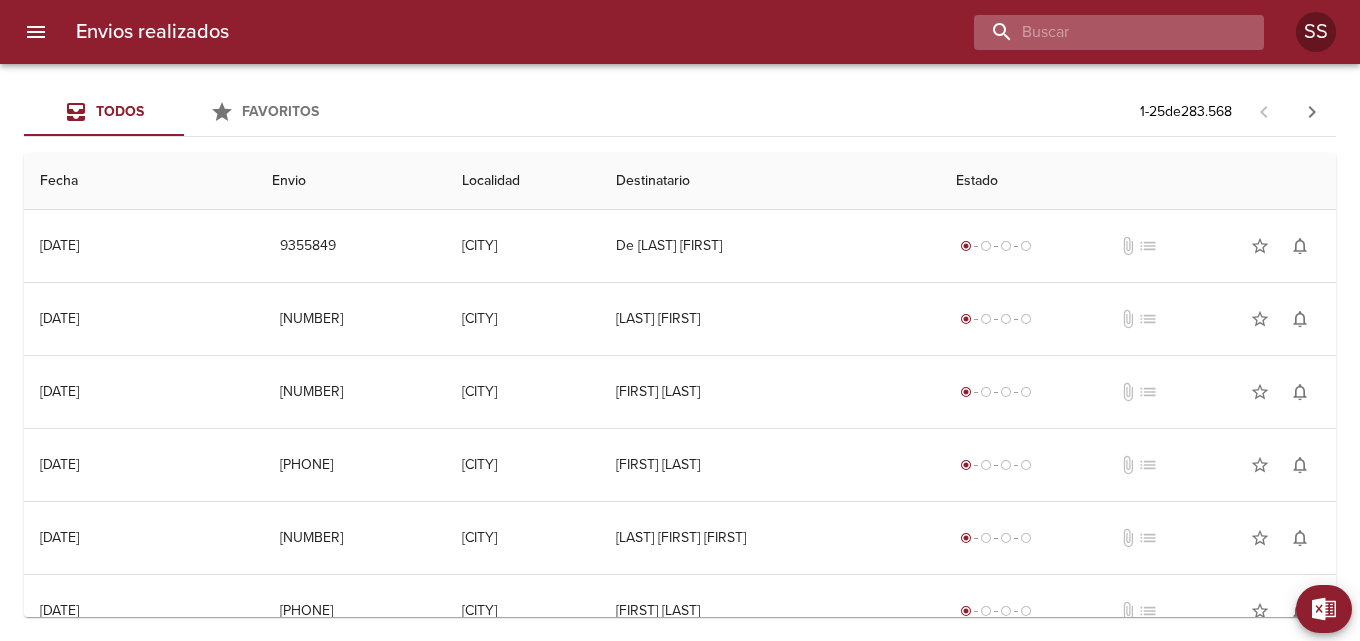 paste on "[FIRST] [LAST] [LAST]" 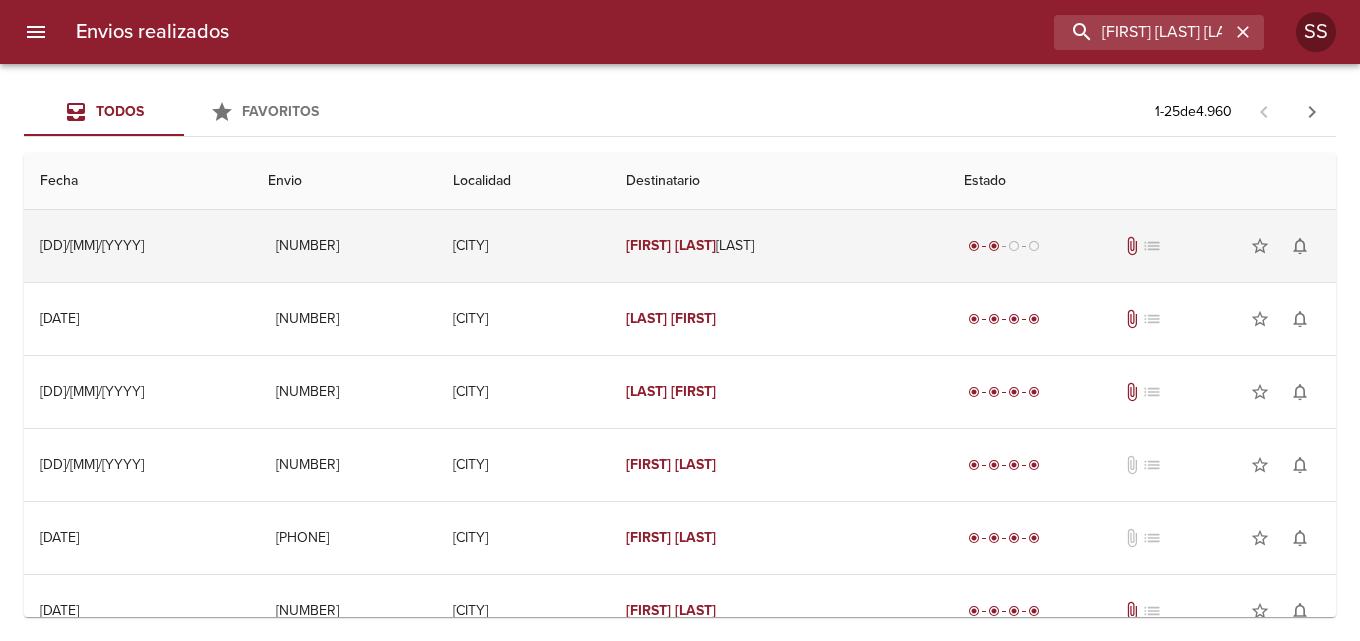 click on "[FIRST]  [LAST]  [LAST]" at bounding box center [779, 246] 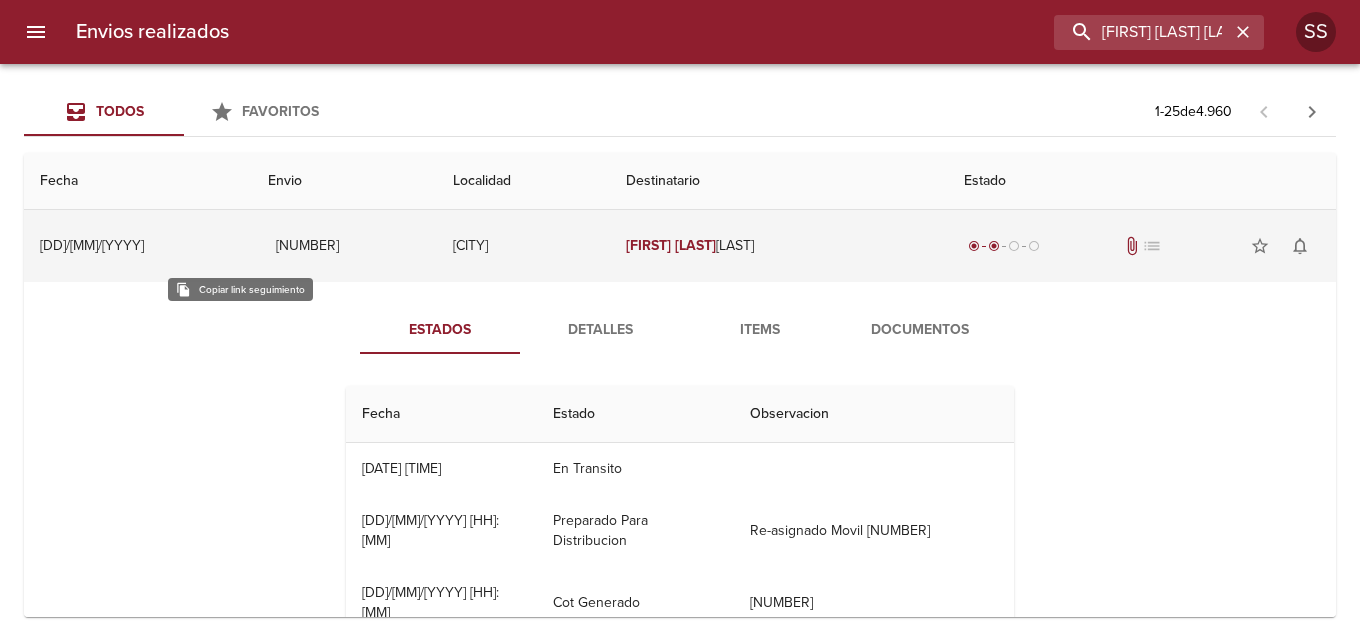 click on "[NUMBER]" at bounding box center (307, 246) 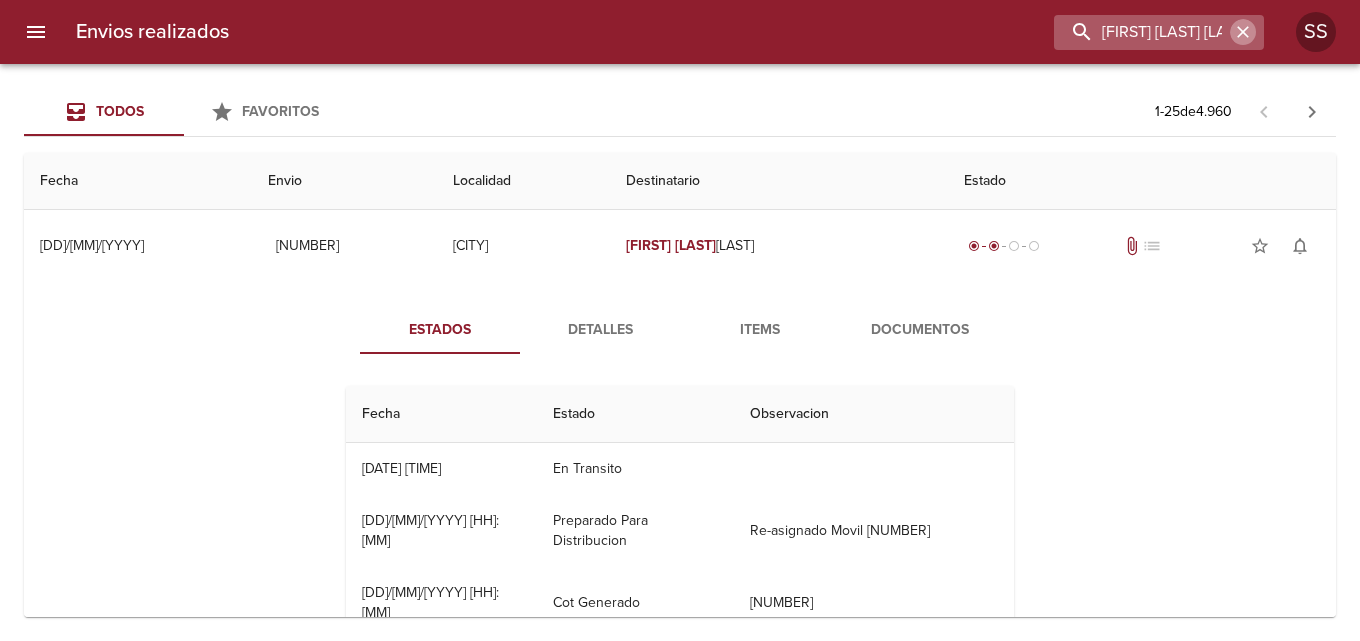drag, startPoint x: 1240, startPoint y: 31, endPoint x: 1181, endPoint y: 30, distance: 59.008472 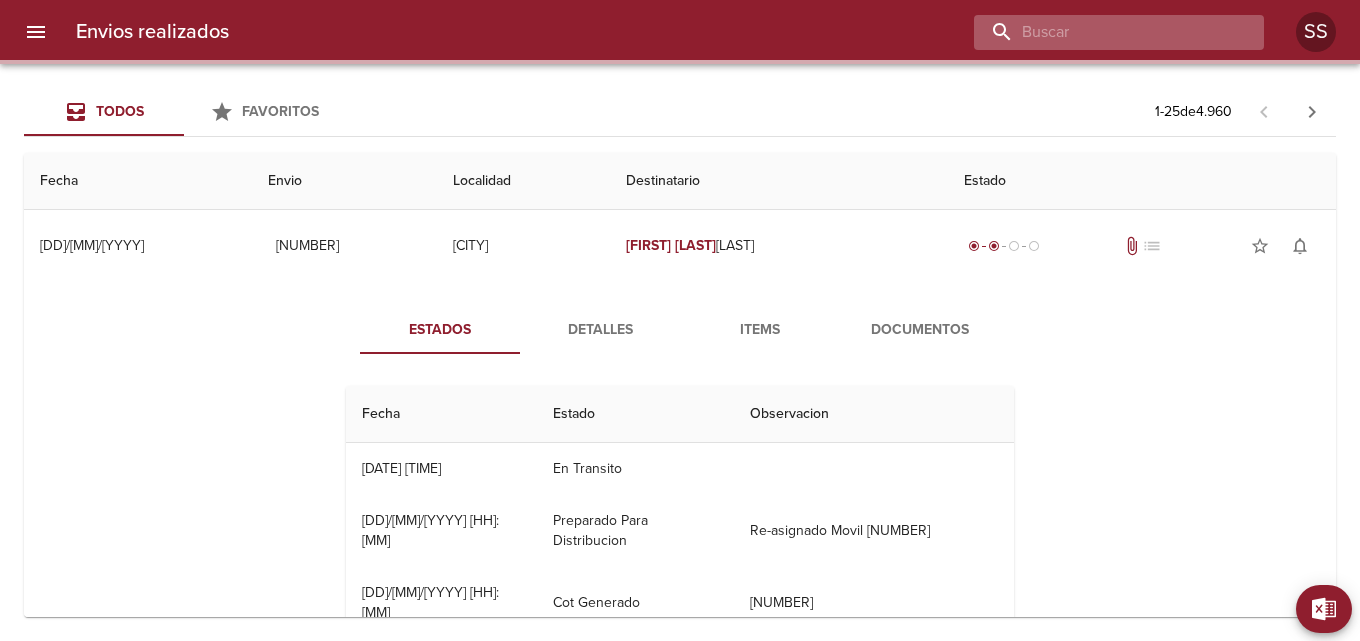click at bounding box center [1102, 32] 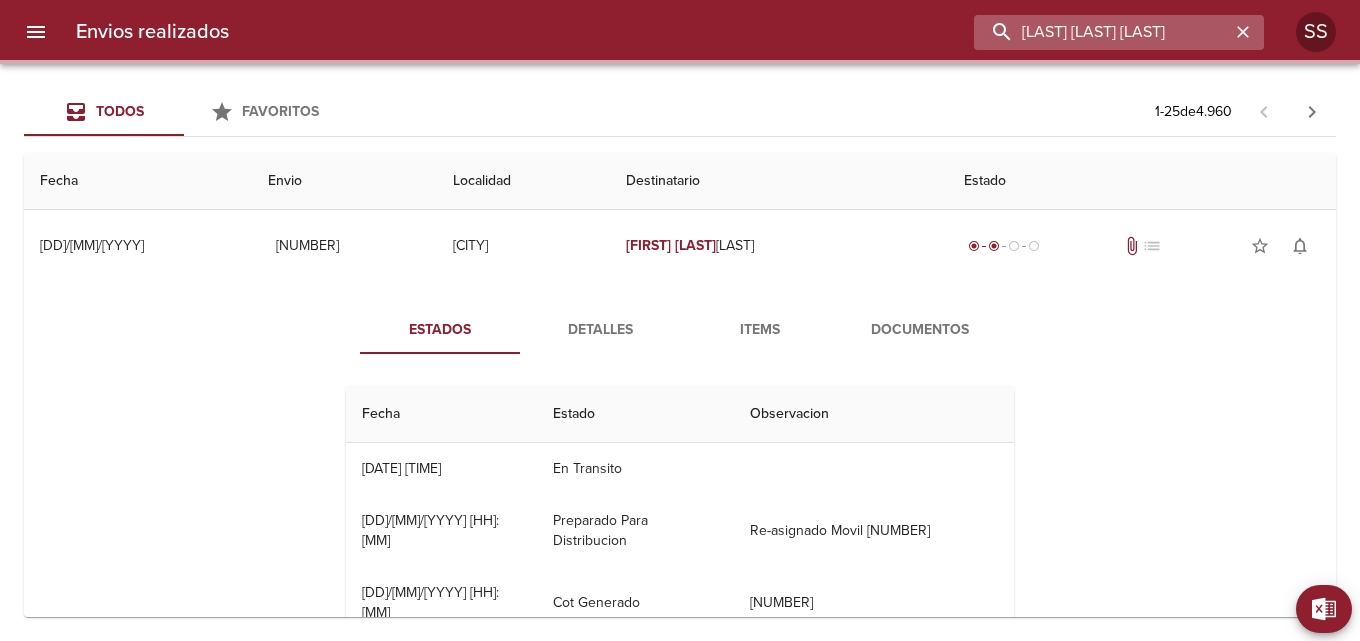 scroll, scrollTop: 0, scrollLeft: 25, axis: horizontal 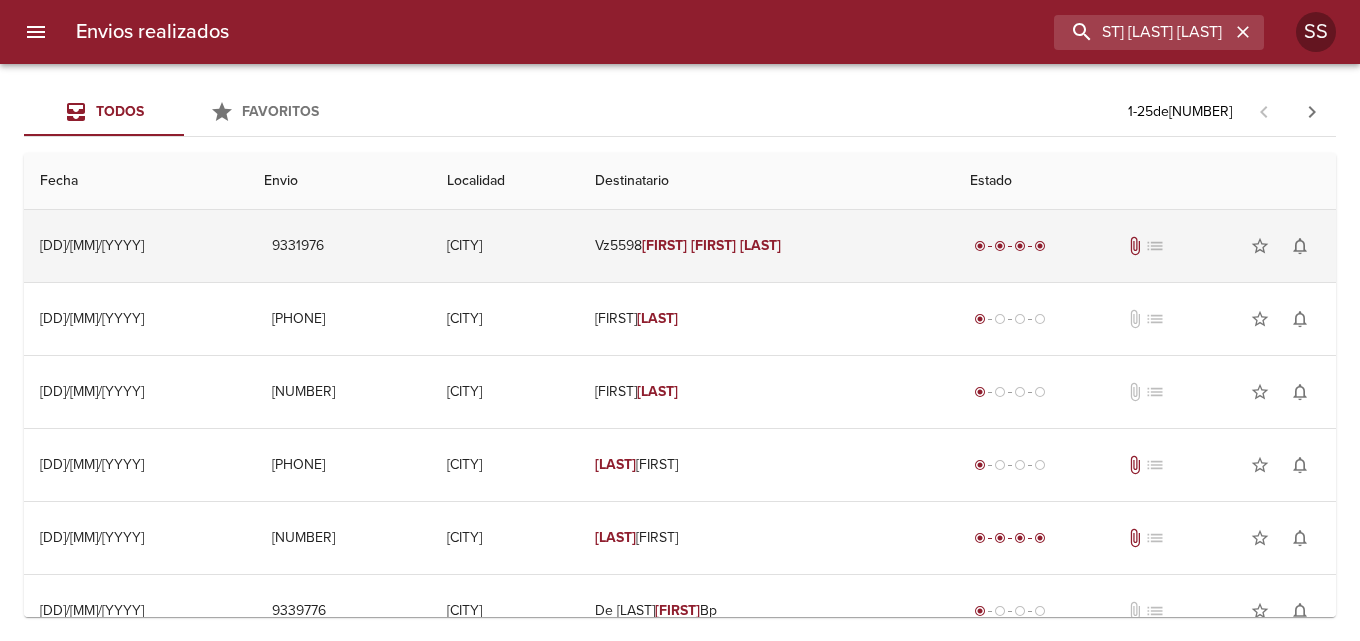 click on "[CITY]" at bounding box center (505, 246) 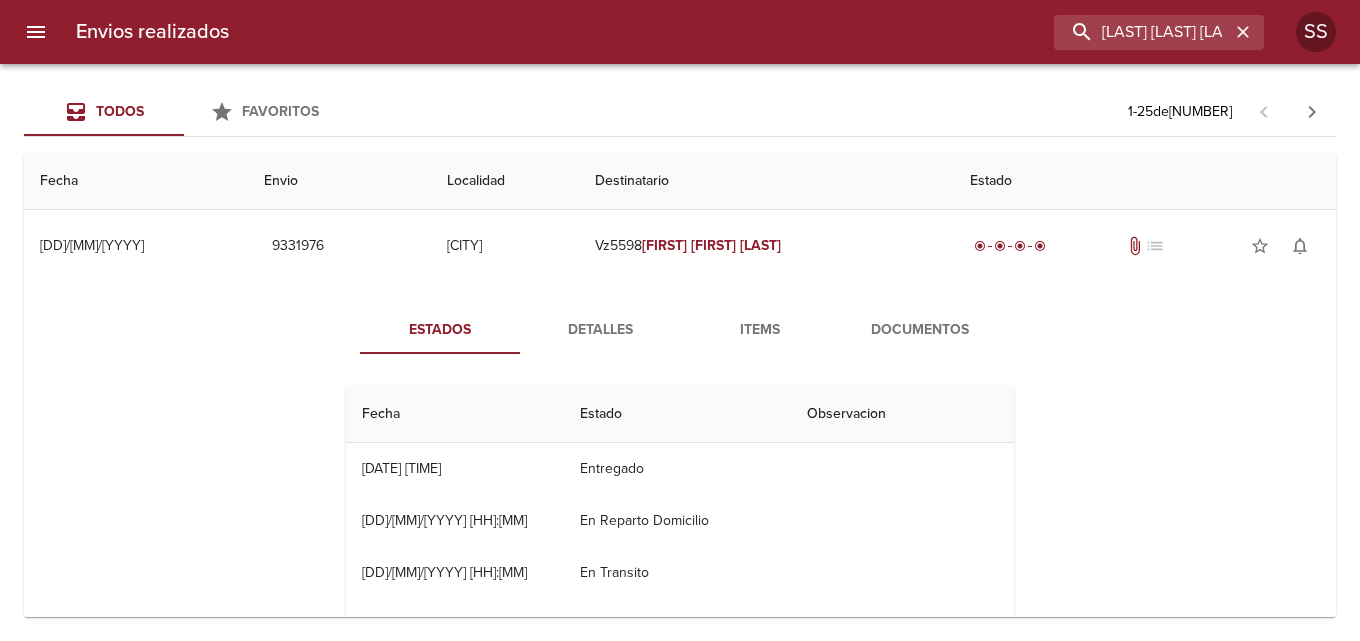 click on "Items" at bounding box center (760, 330) 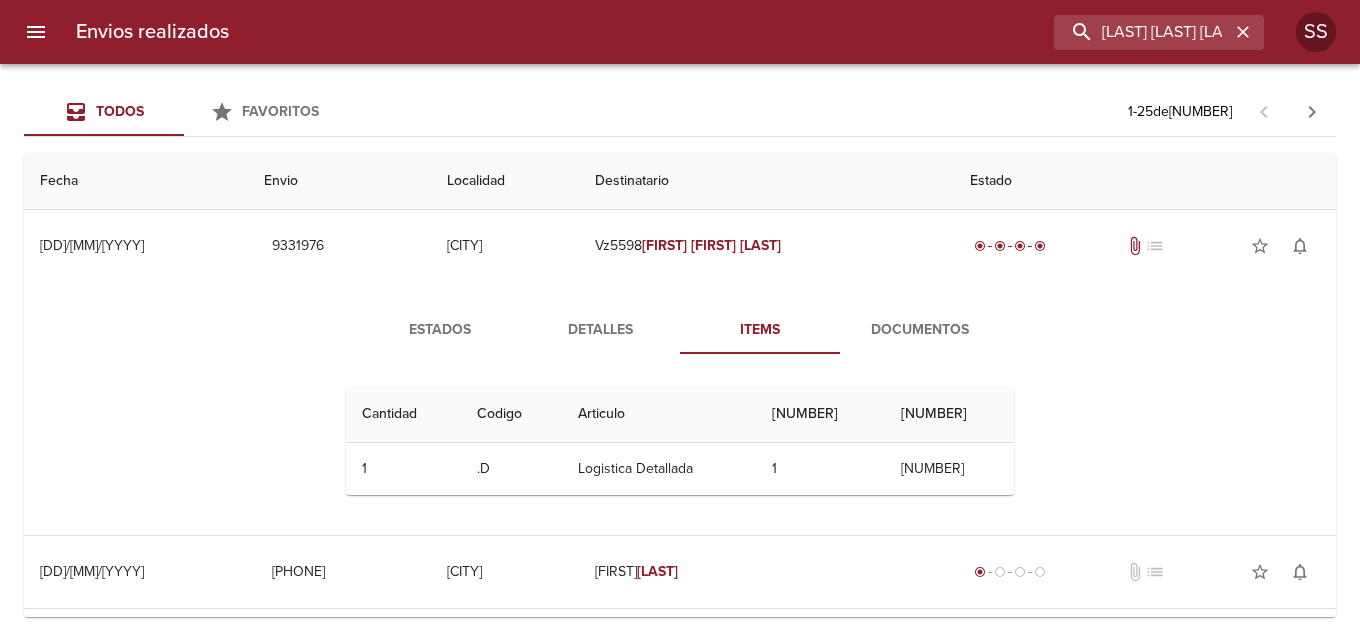 click on "Documentos" at bounding box center [920, 330] 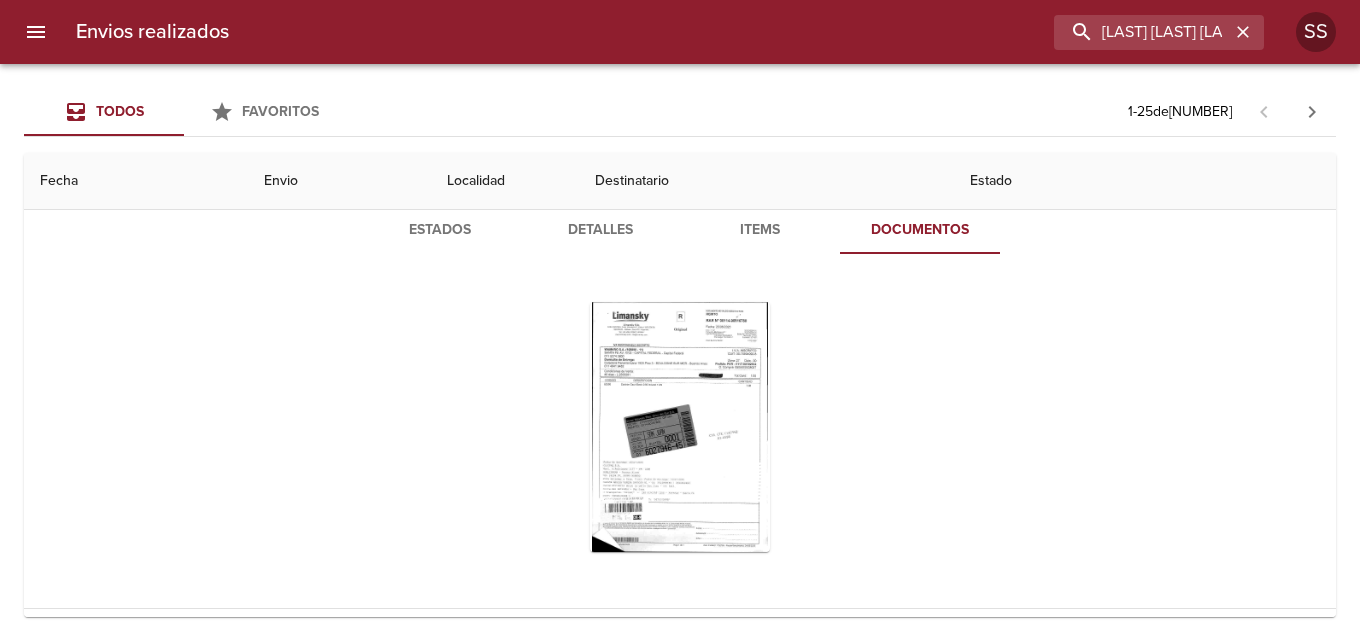 scroll, scrollTop: 0, scrollLeft: 0, axis: both 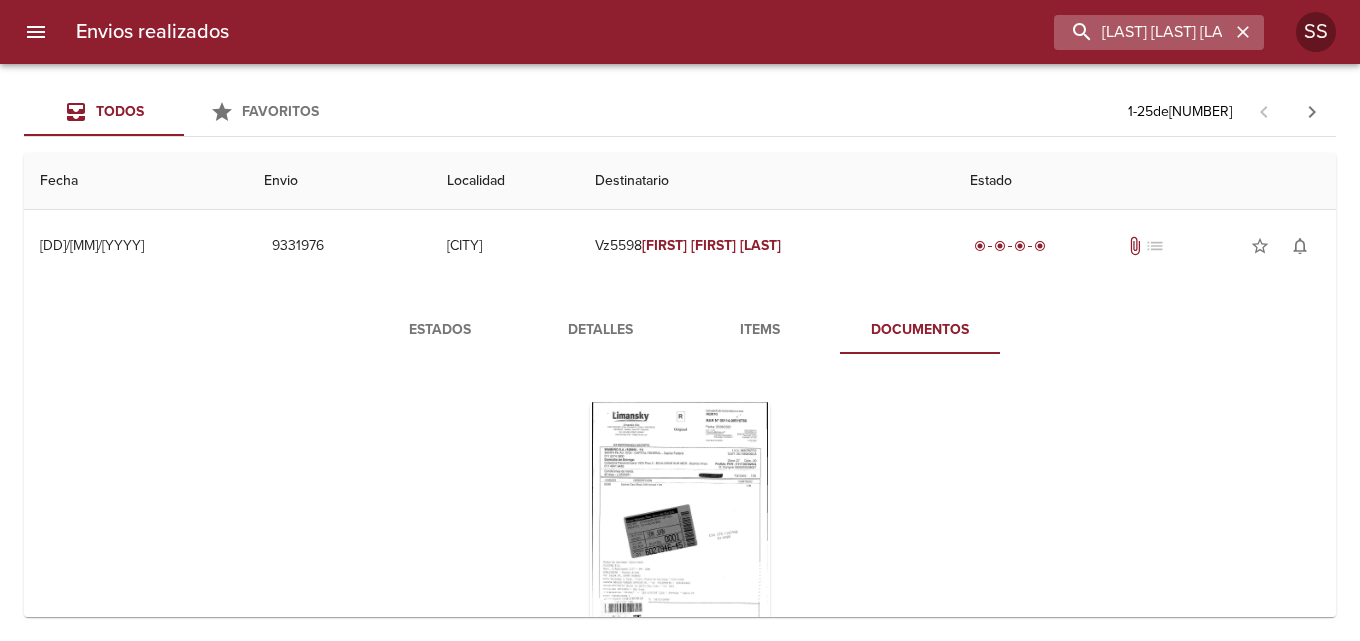 click at bounding box center (1243, 32) 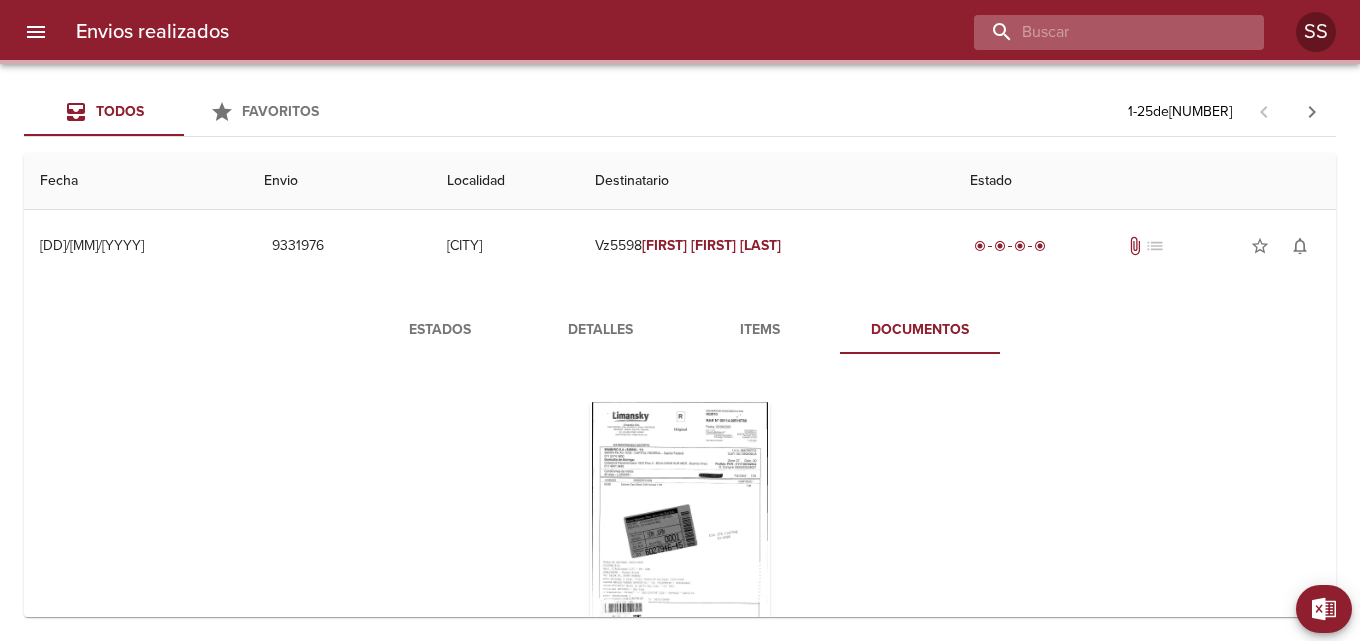 click at bounding box center [1102, 32] 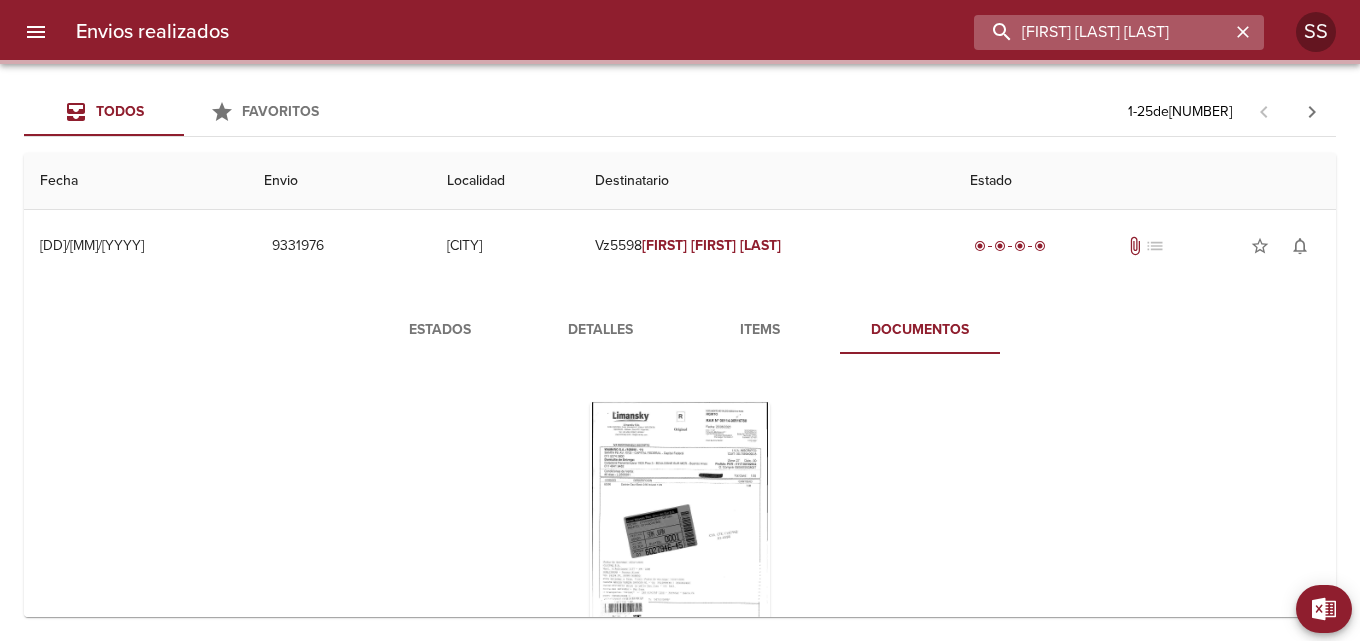 scroll, scrollTop: 0, scrollLeft: 20, axis: horizontal 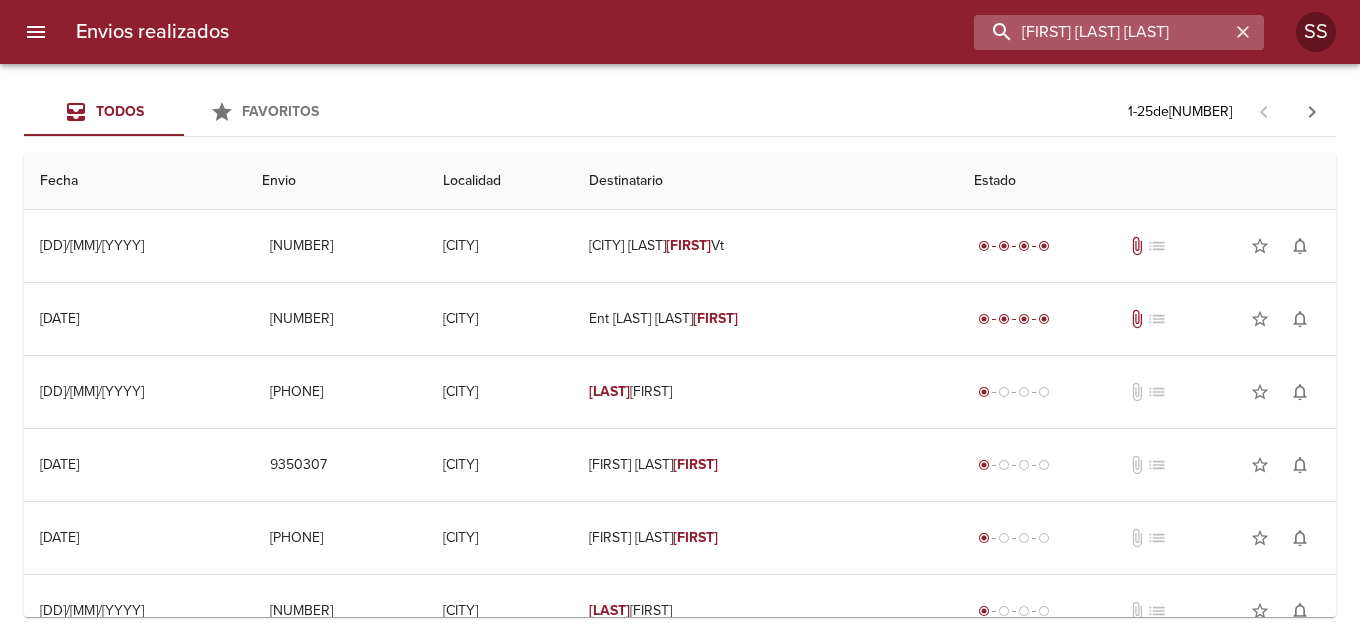 click on "[FIRST] [LAST] [LAST]" at bounding box center (1102, 32) 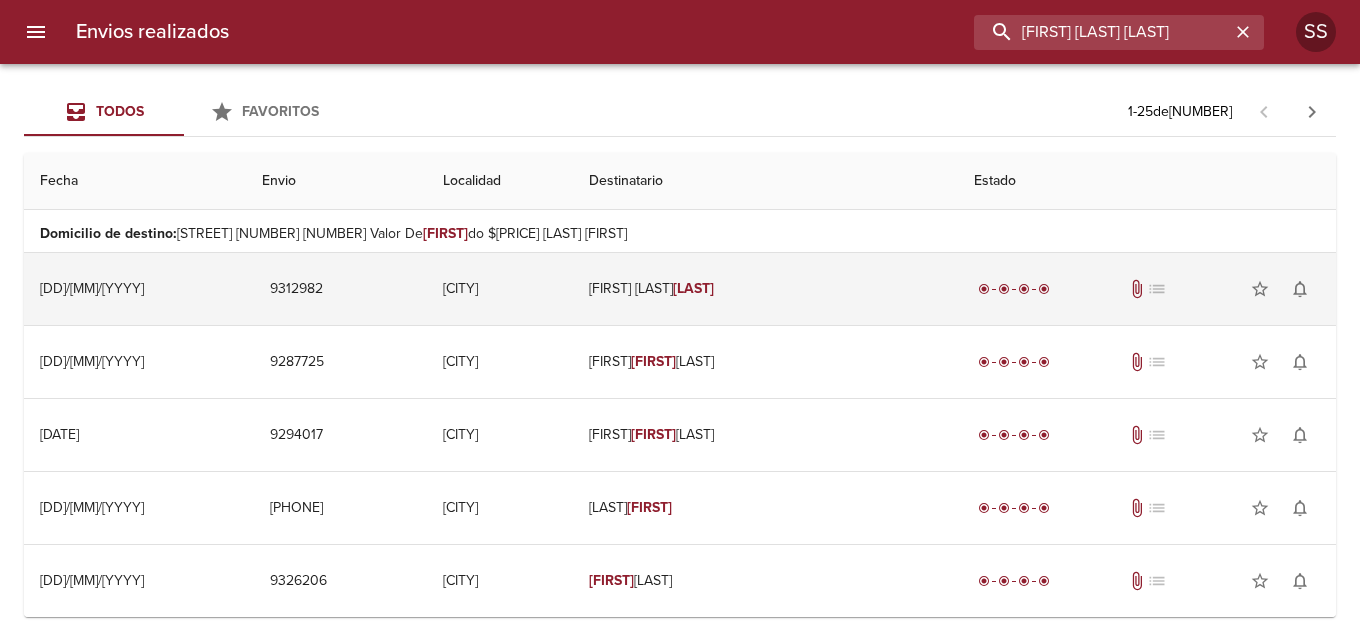 scroll, scrollTop: 1474, scrollLeft: 0, axis: vertical 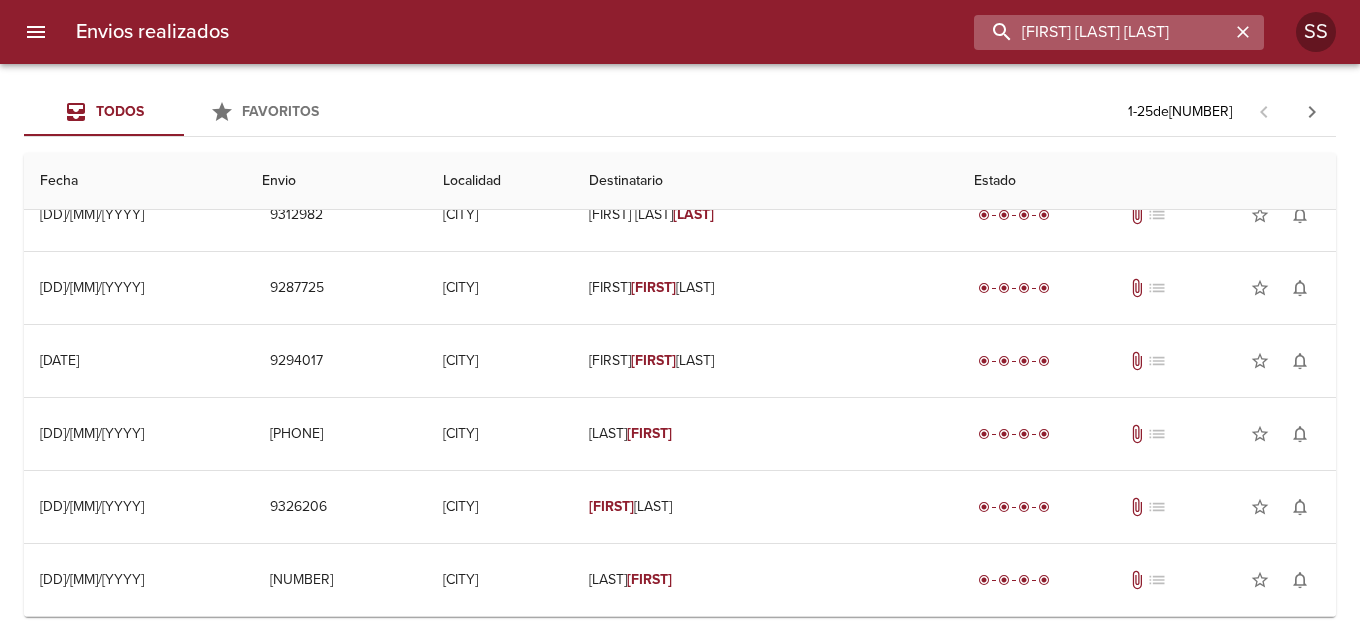 drag, startPoint x: 1225, startPoint y: 32, endPoint x: 1236, endPoint y: 20, distance: 16.27882 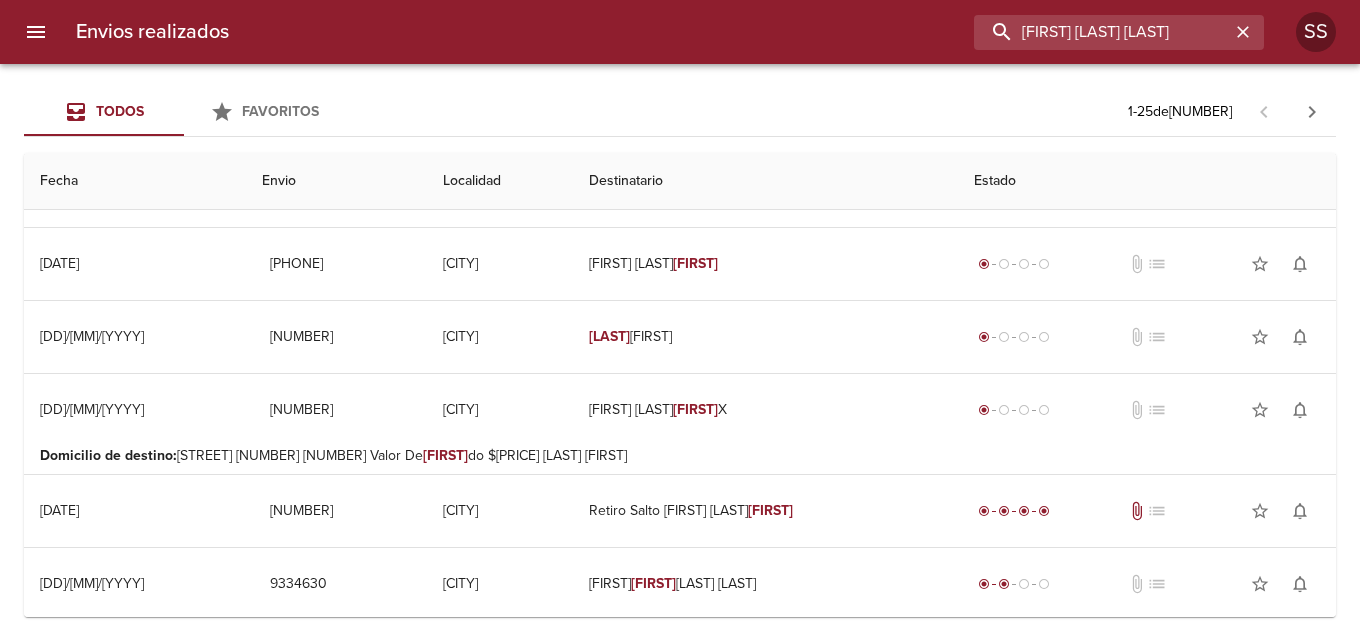 scroll, scrollTop: 0, scrollLeft: 0, axis: both 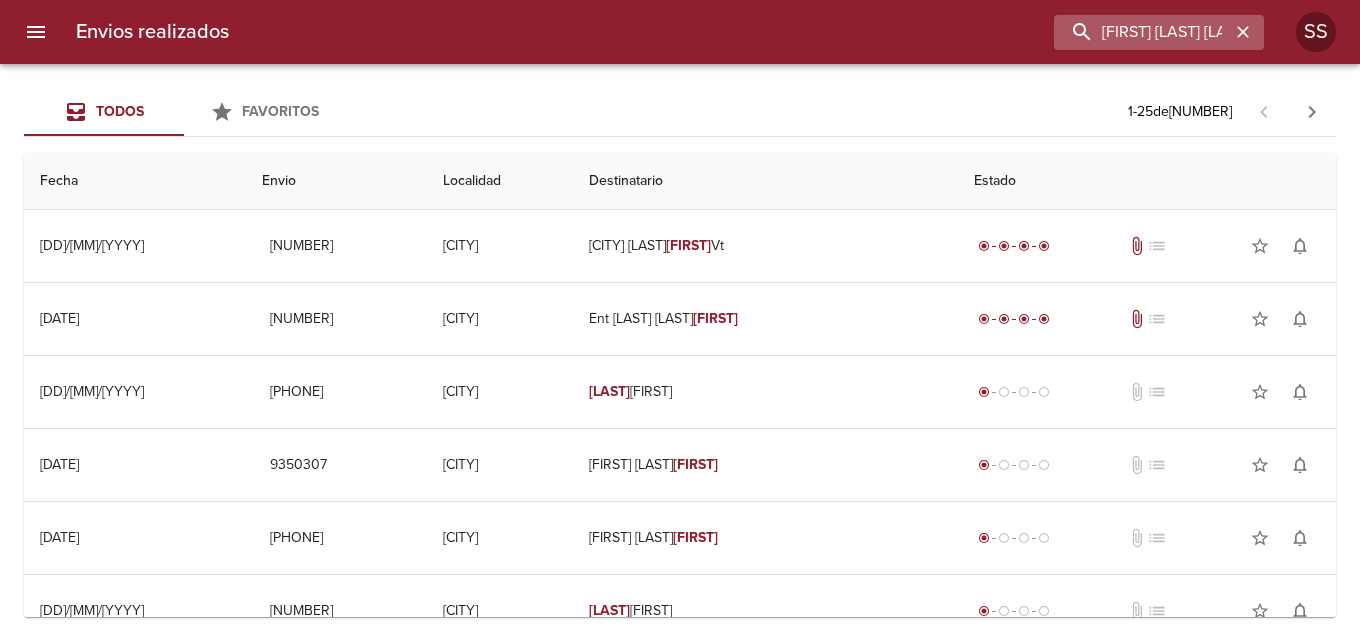 click at bounding box center (1243, 32) 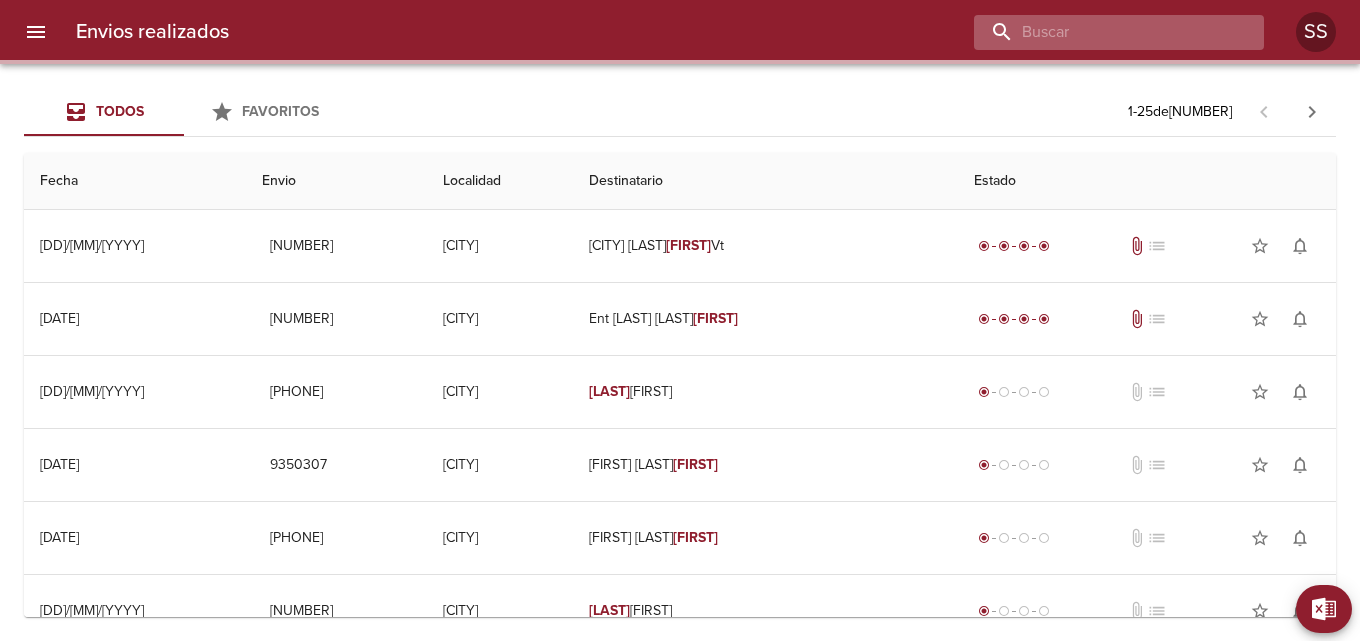 click at bounding box center [1102, 32] 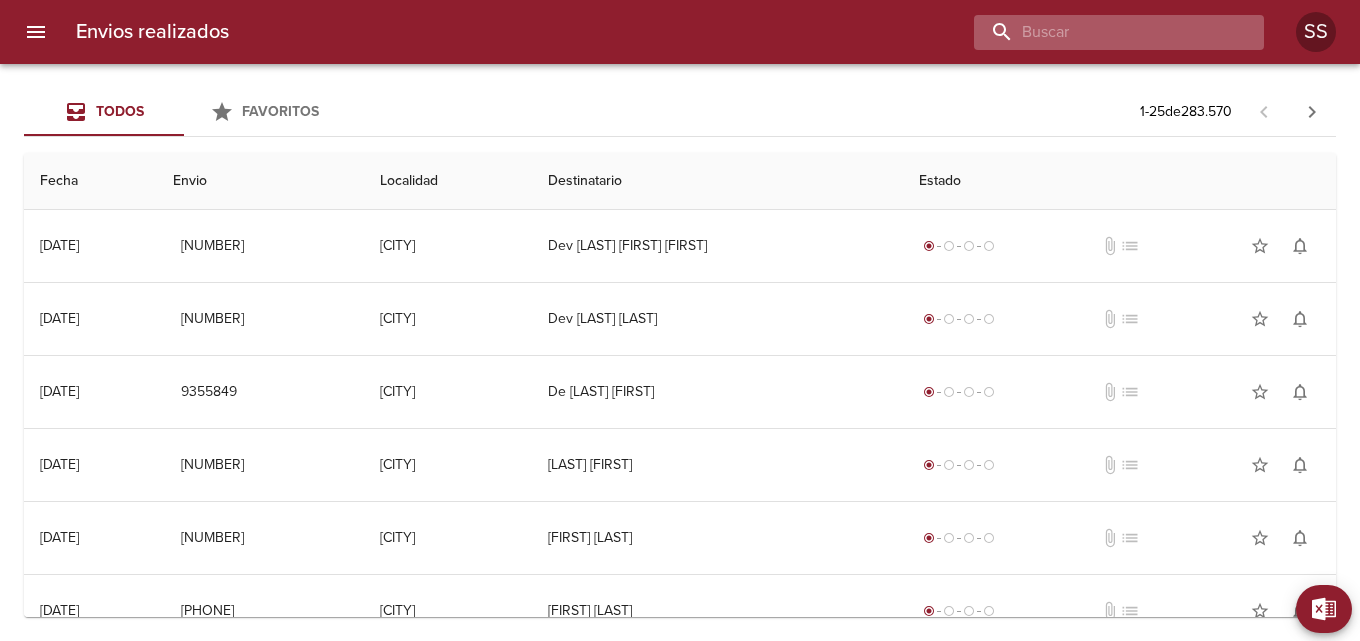 paste on "[LAST] [LAST] [LAST]" 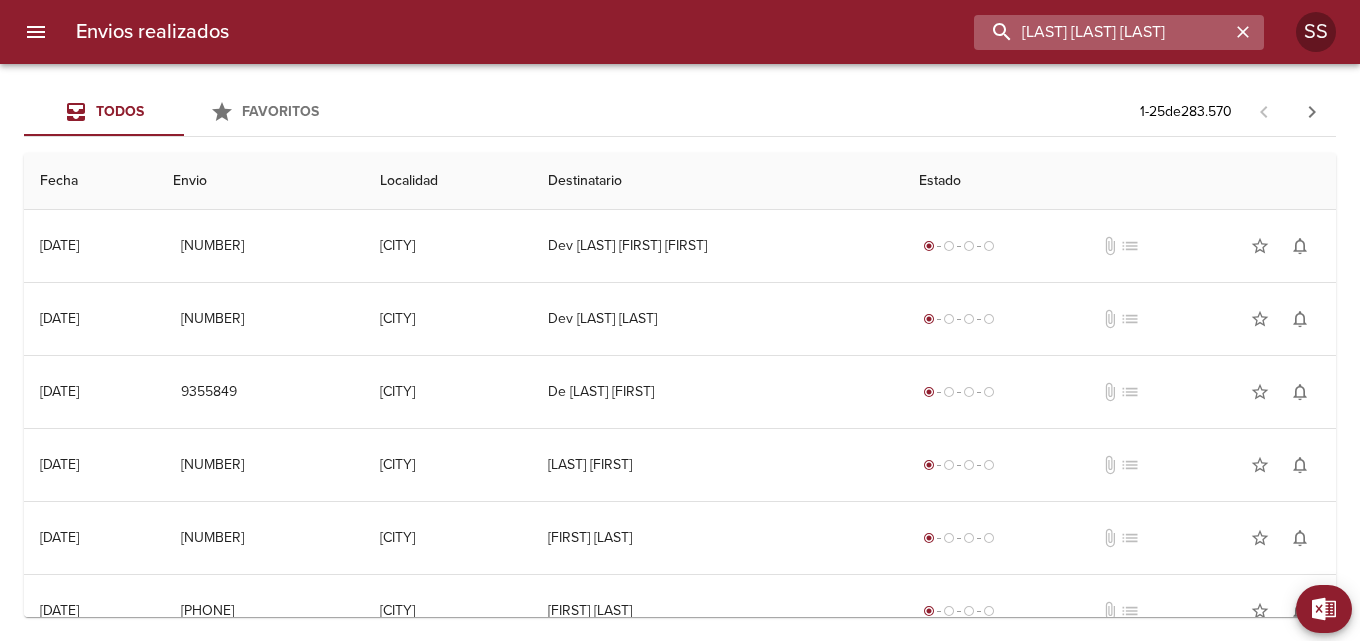 type on "[LAST] [LAST] [LAST]" 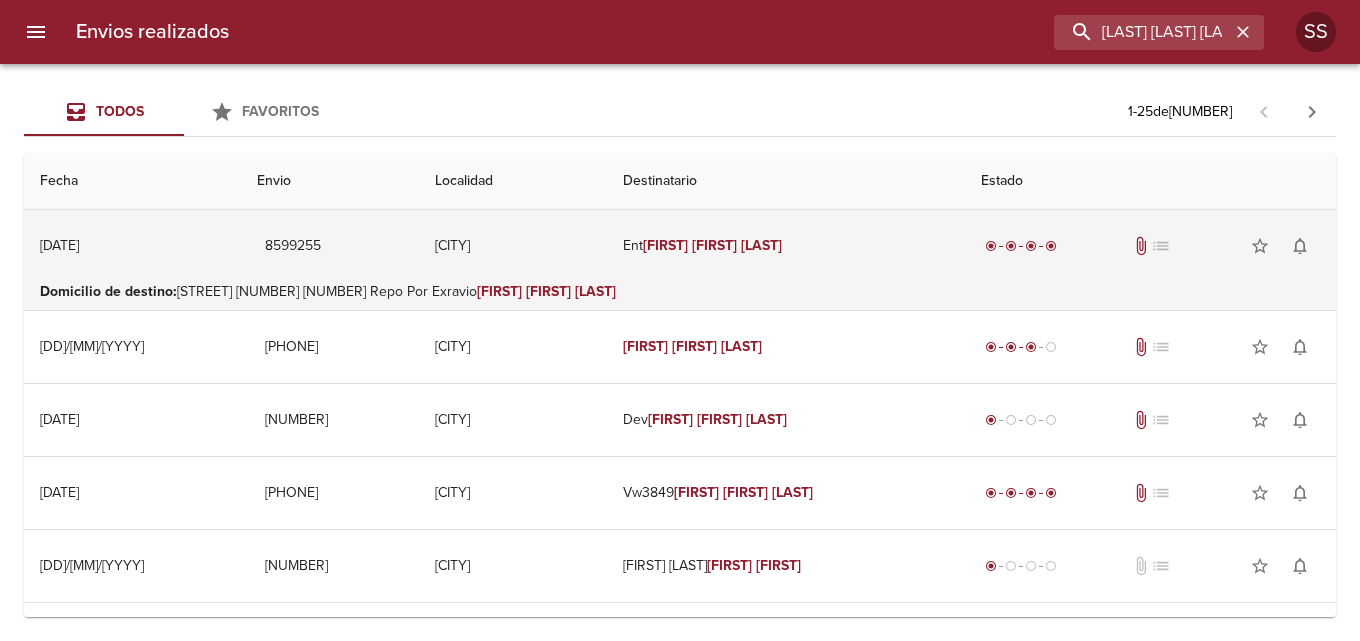 click on "Ent   [FIRST]   [LAST]   [LAST]" at bounding box center [786, 246] 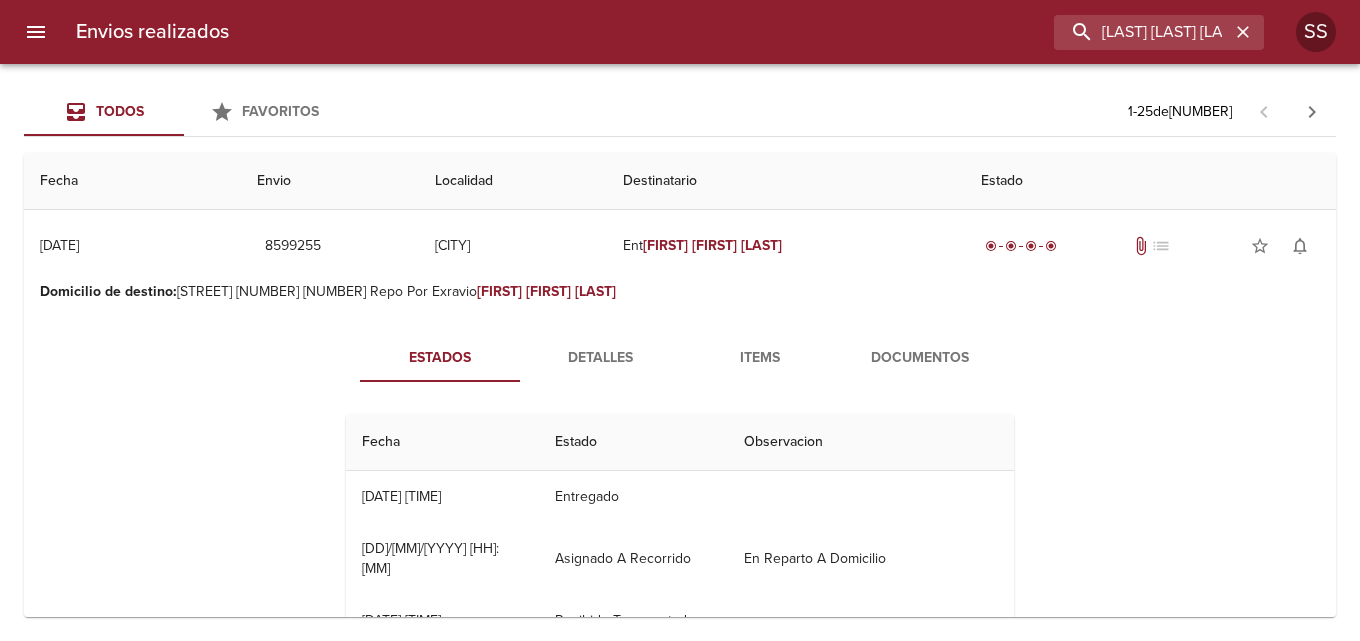 scroll, scrollTop: 100, scrollLeft: 0, axis: vertical 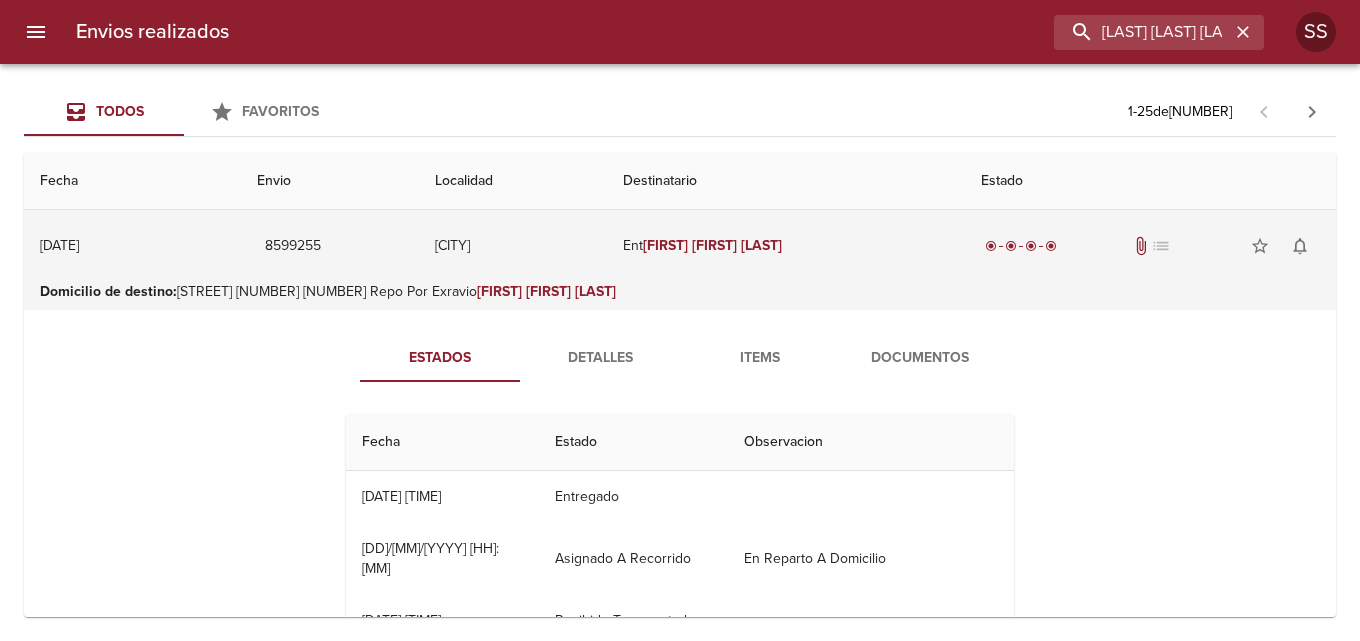 click on "[CITY]" at bounding box center [513, 246] 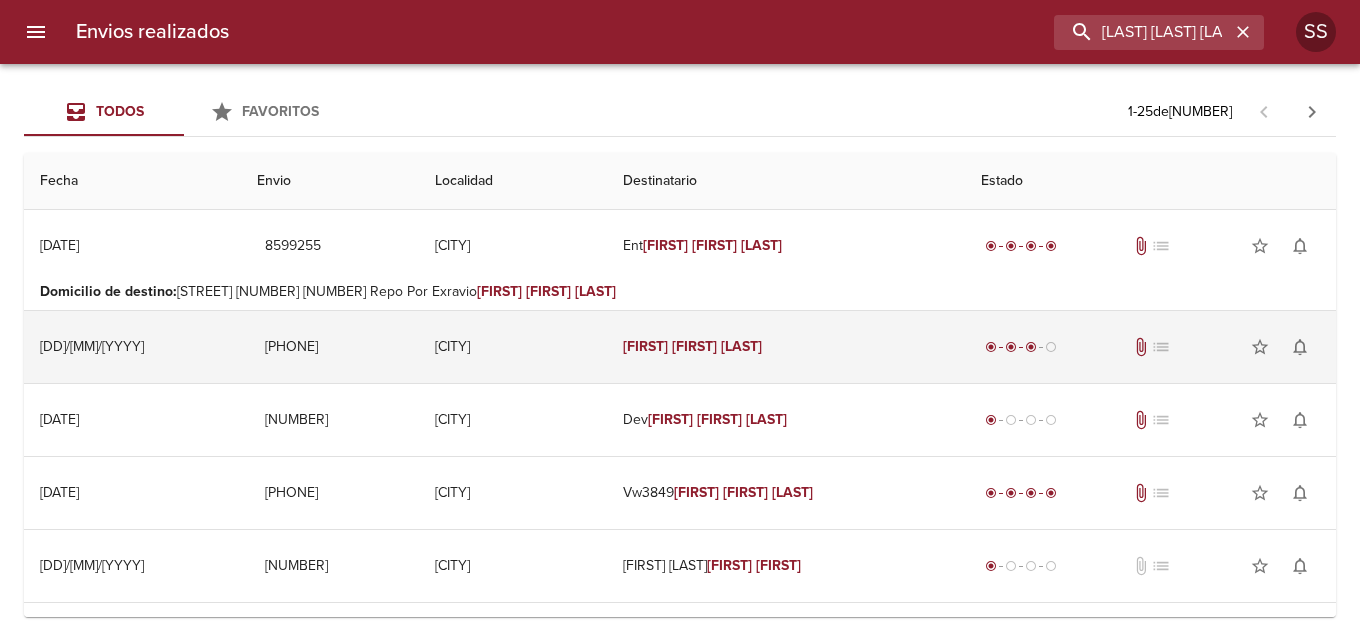 click on "[FIRST]" at bounding box center [694, 346] 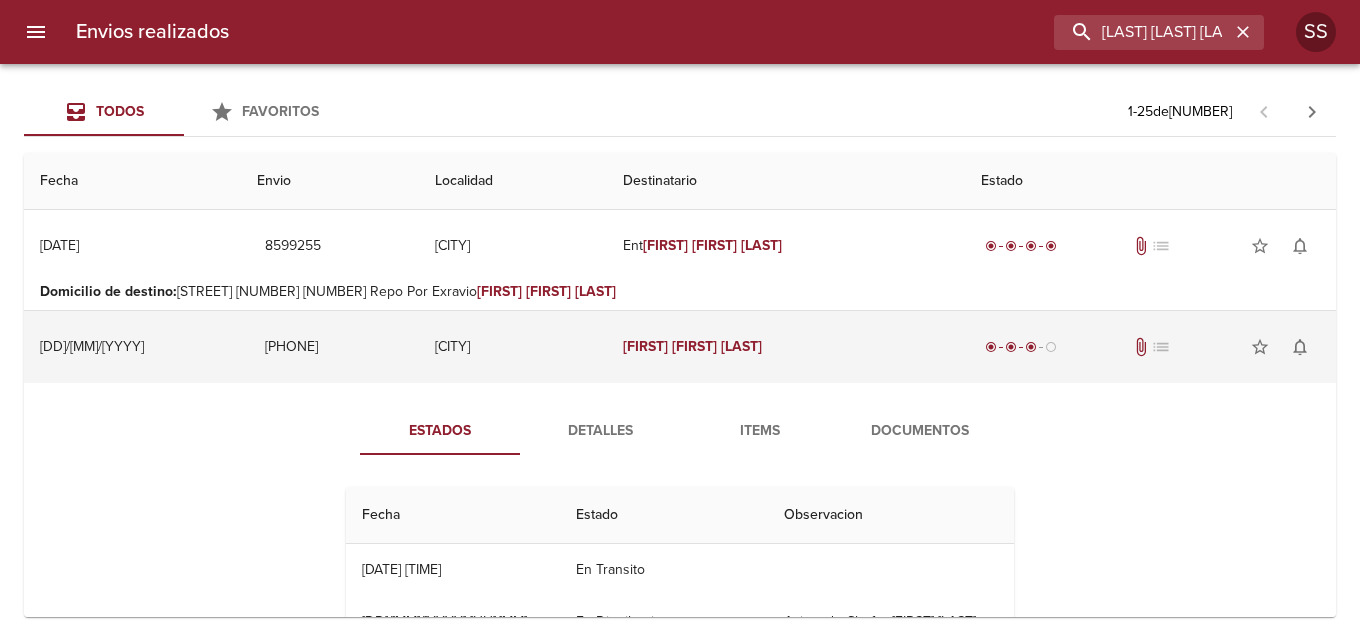 click on "[FIRST]" at bounding box center [694, 346] 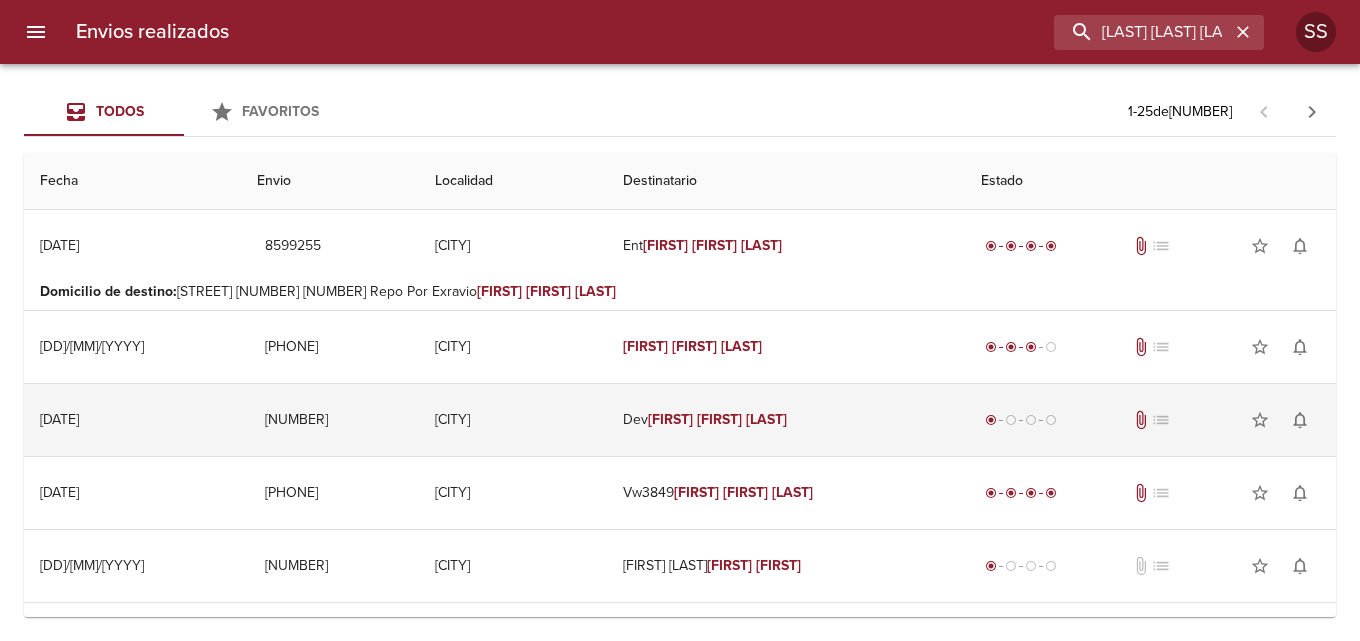 click on "[FIRST]" at bounding box center [719, 419] 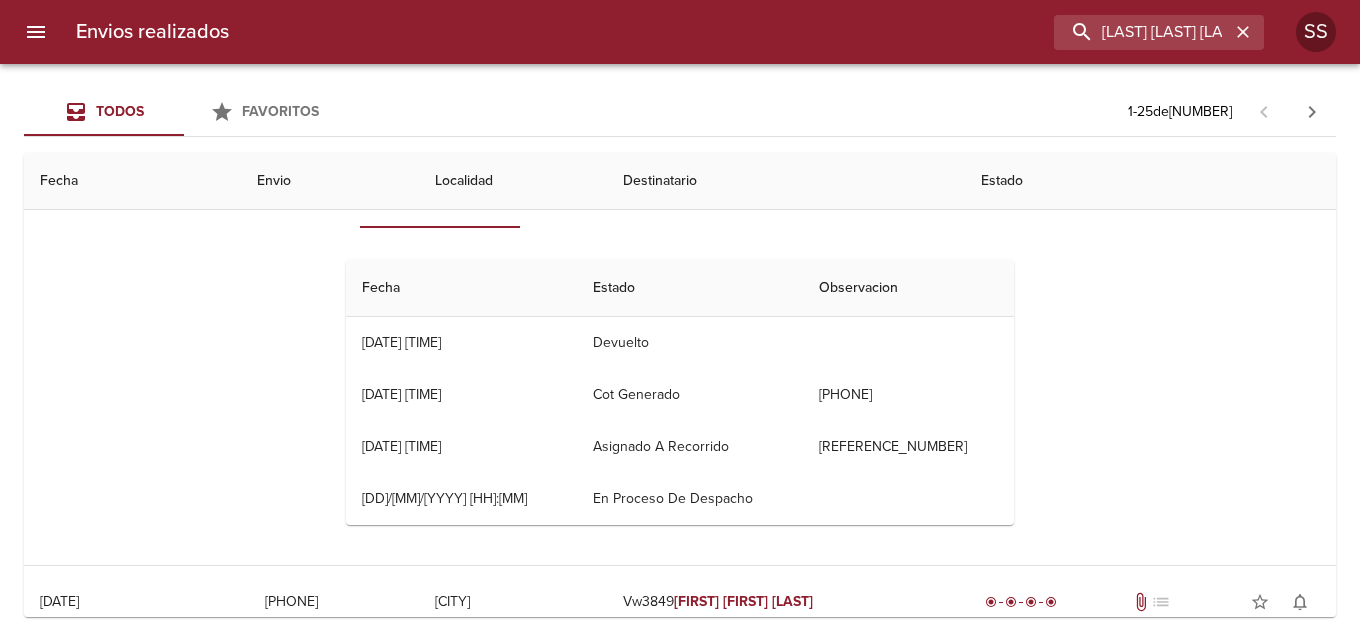 scroll, scrollTop: 100, scrollLeft: 0, axis: vertical 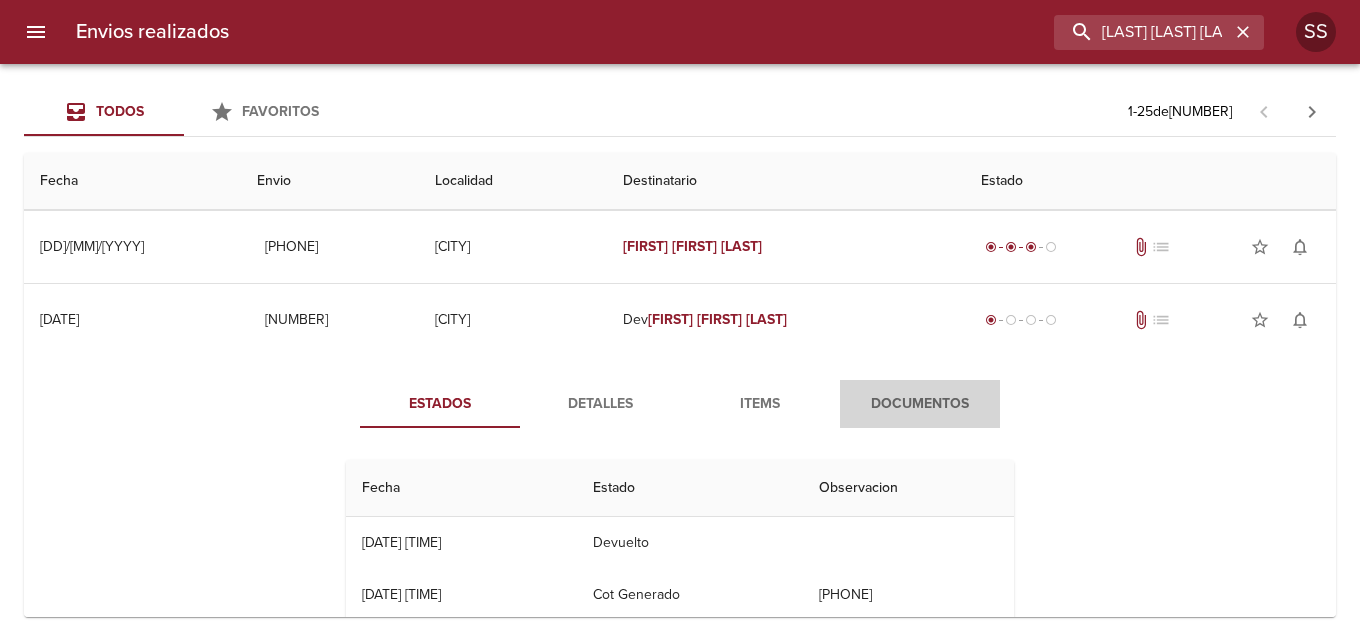 click on "Documentos" at bounding box center (920, 404) 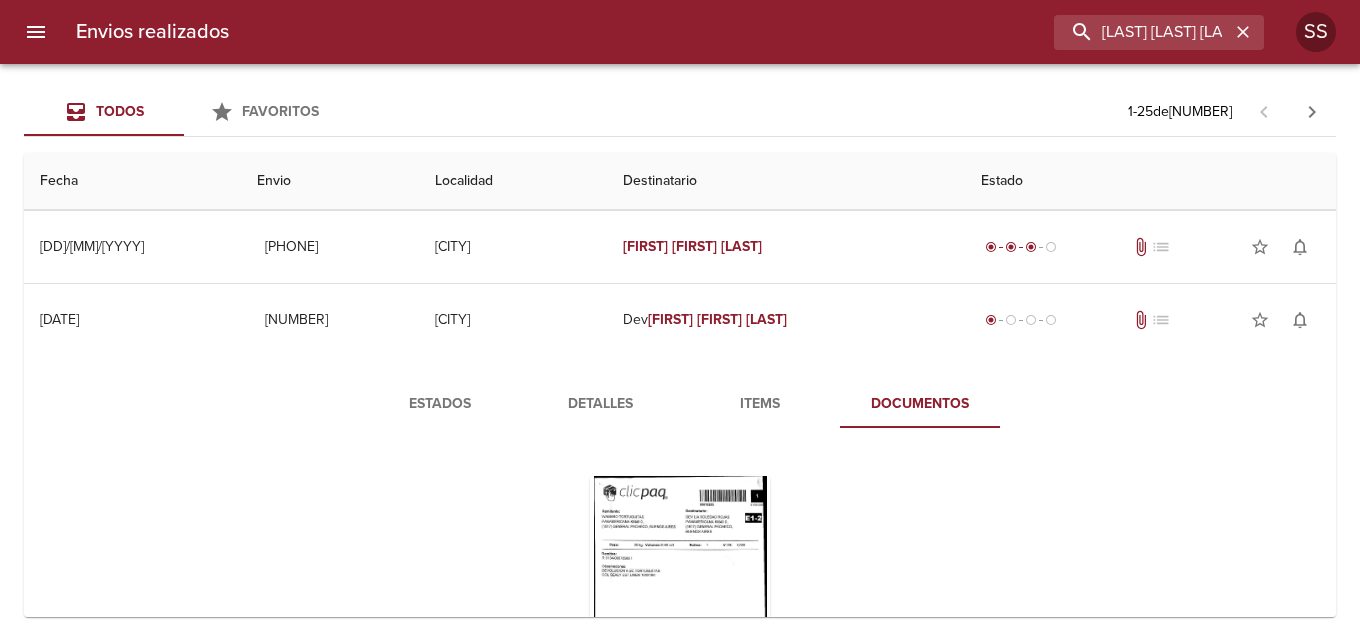 scroll, scrollTop: 300, scrollLeft: 0, axis: vertical 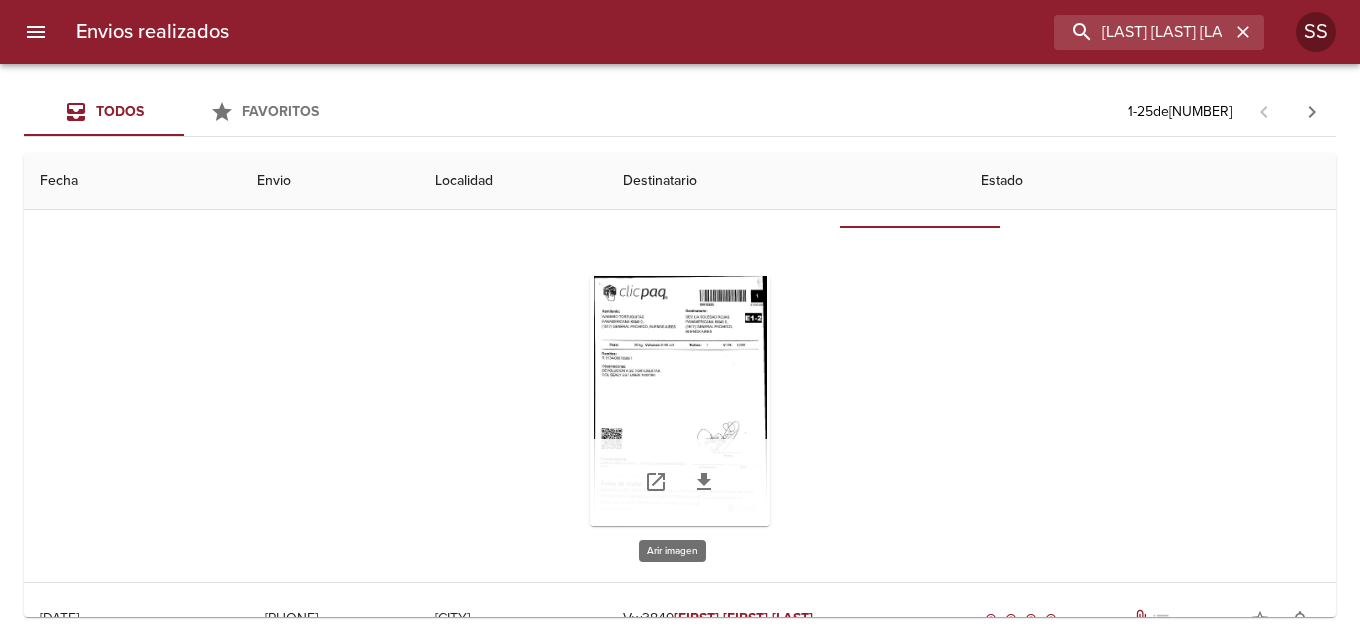 click at bounding box center [680, 401] 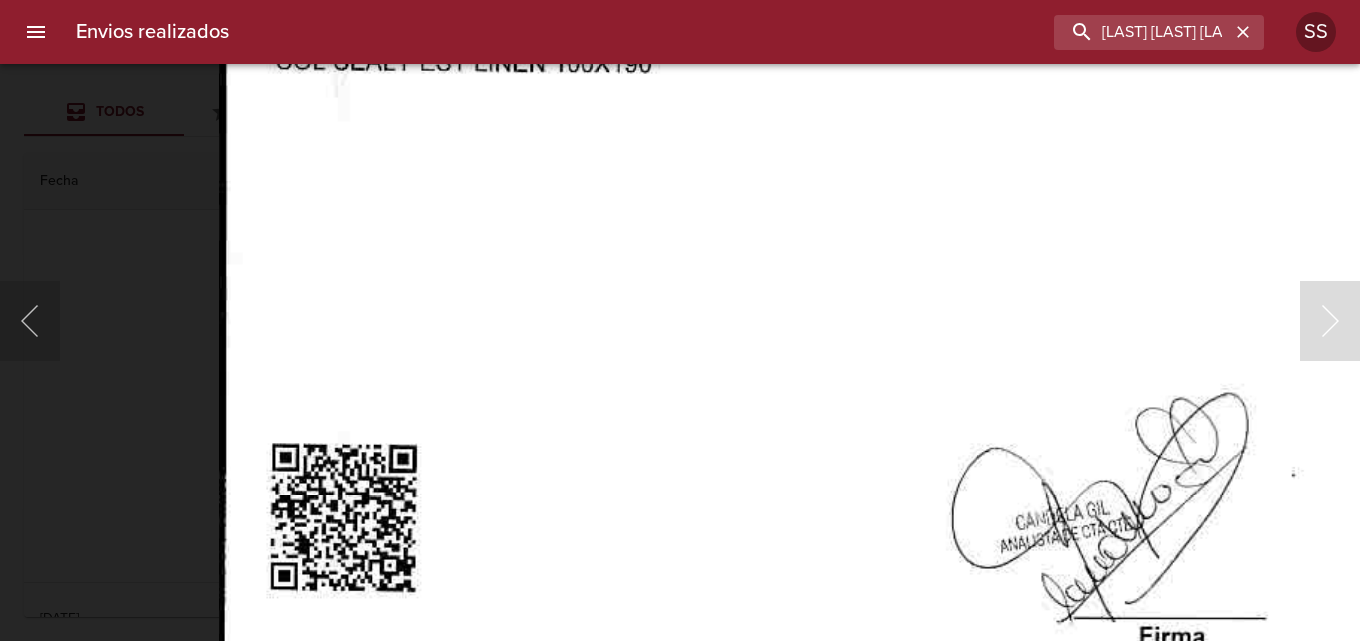 click at bounding box center [833, 248] 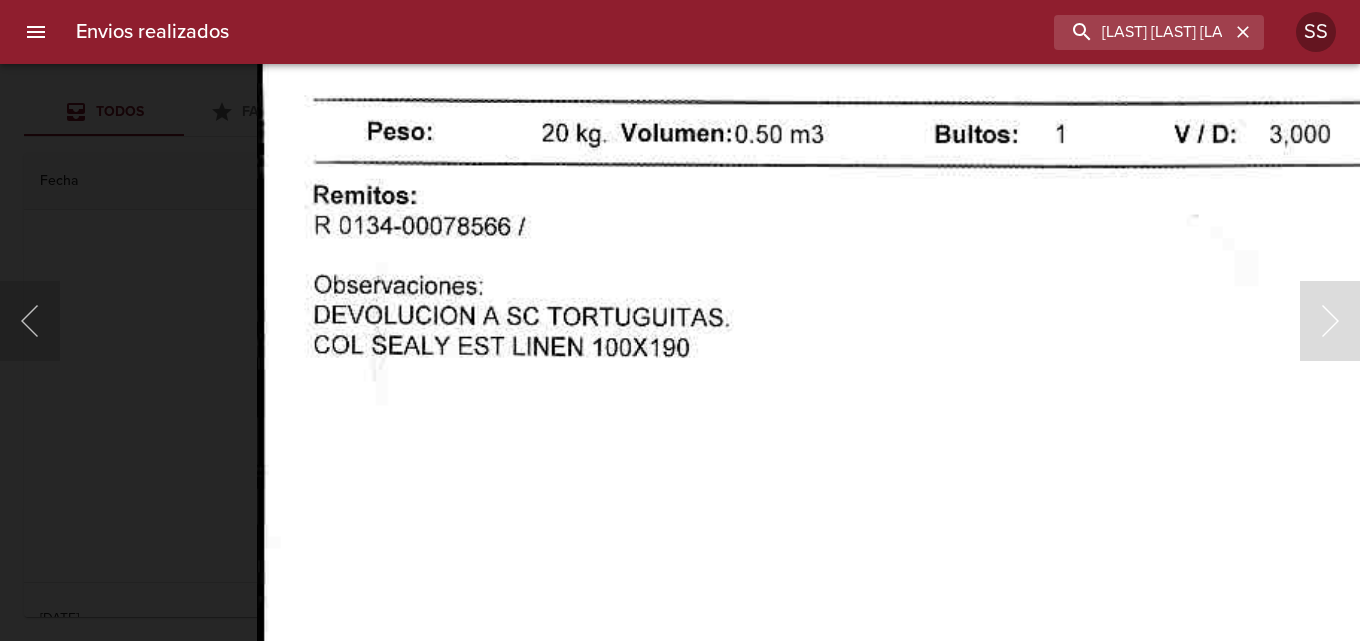 click at bounding box center [871, 532] 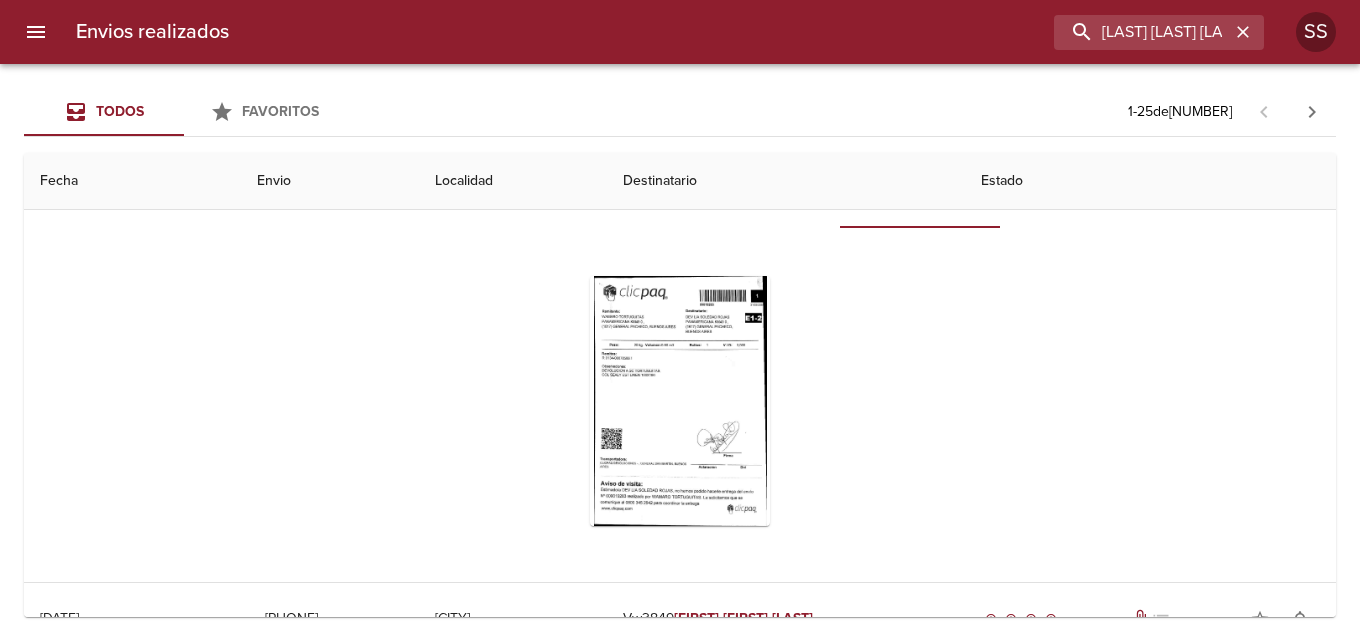 scroll, scrollTop: 100, scrollLeft: 0, axis: vertical 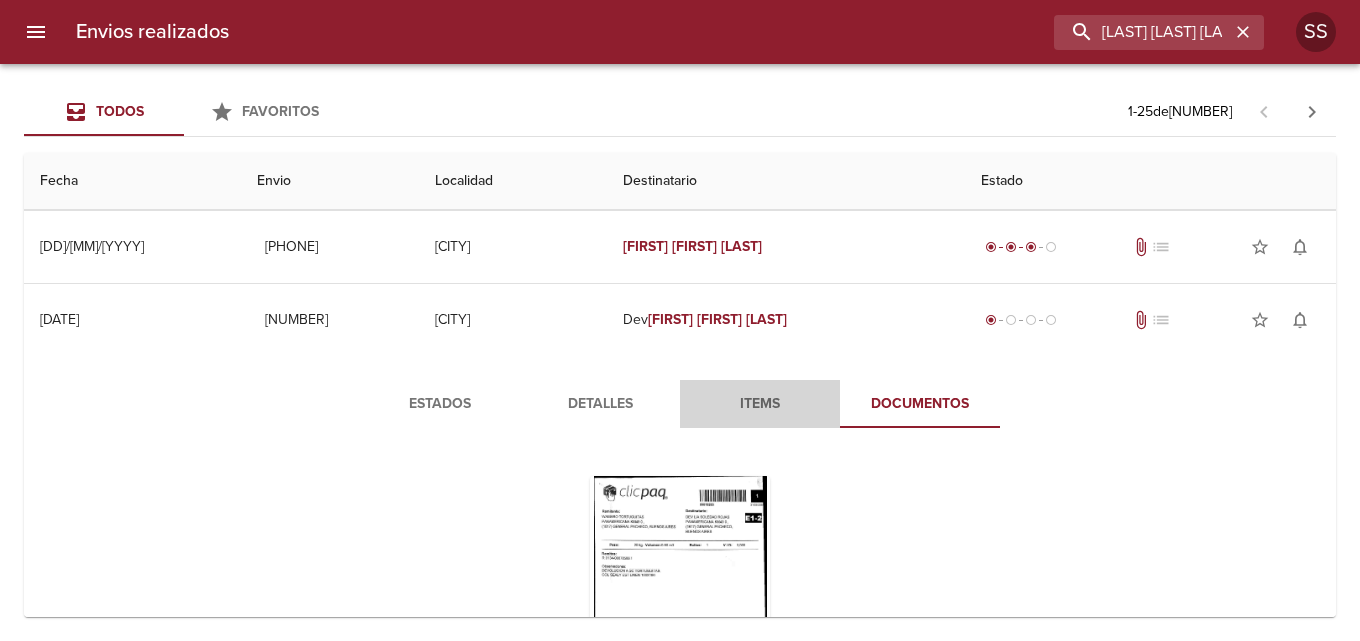click on "Items" at bounding box center (760, 404) 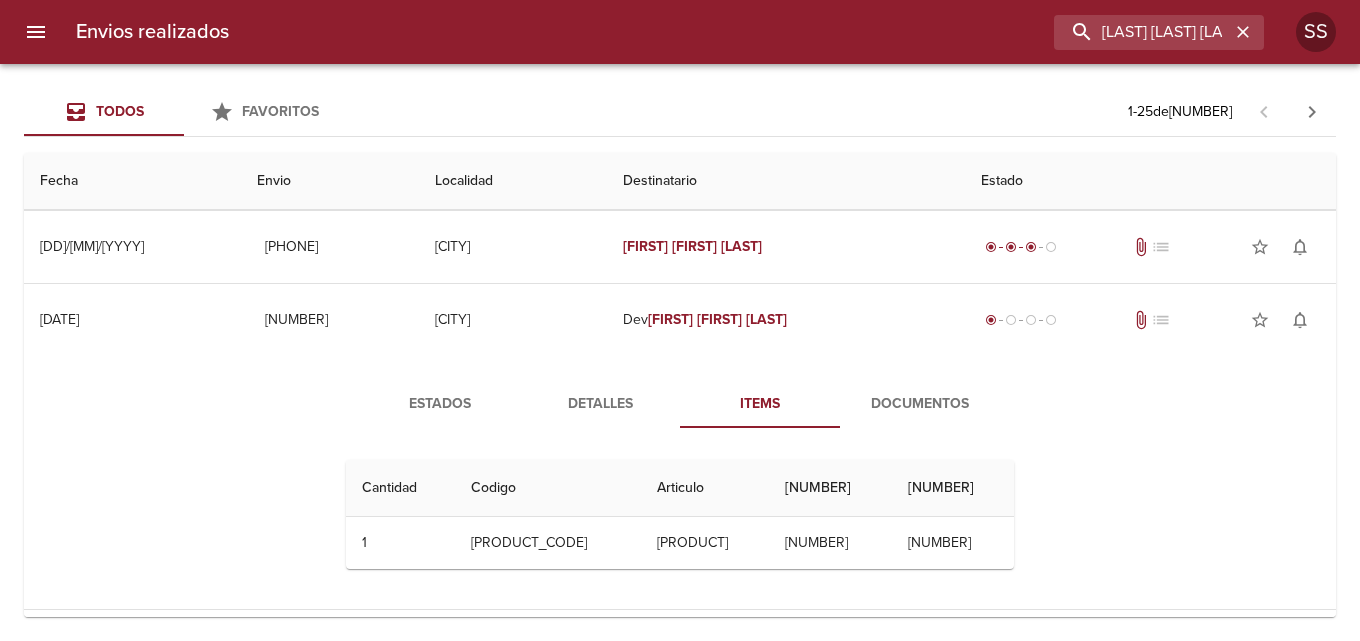click on "Detalles" at bounding box center [600, 404] 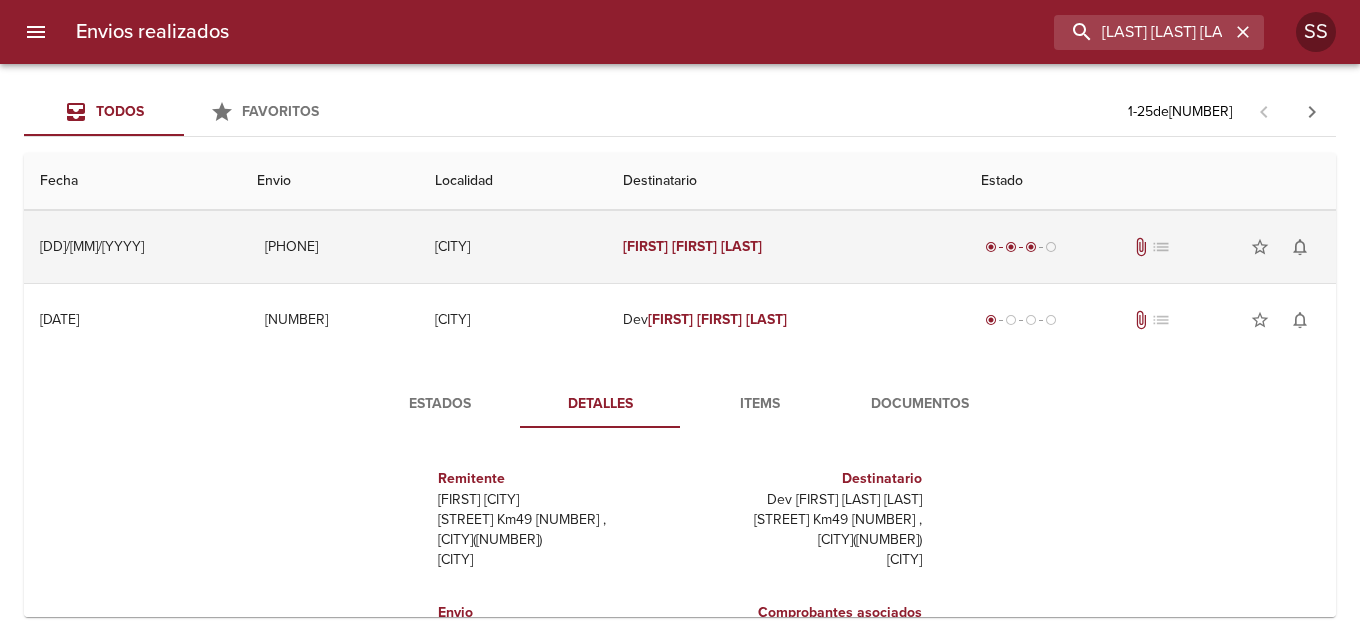 scroll, scrollTop: 0, scrollLeft: 0, axis: both 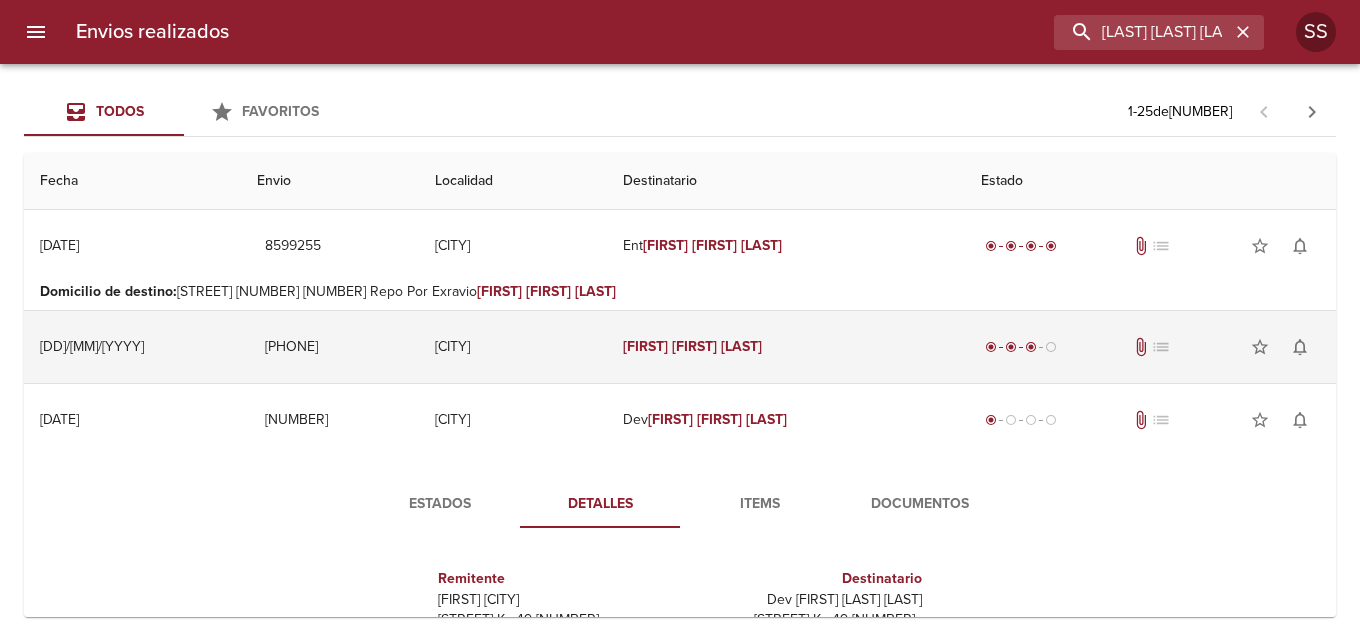 click on "[LAST]" at bounding box center [741, 346] 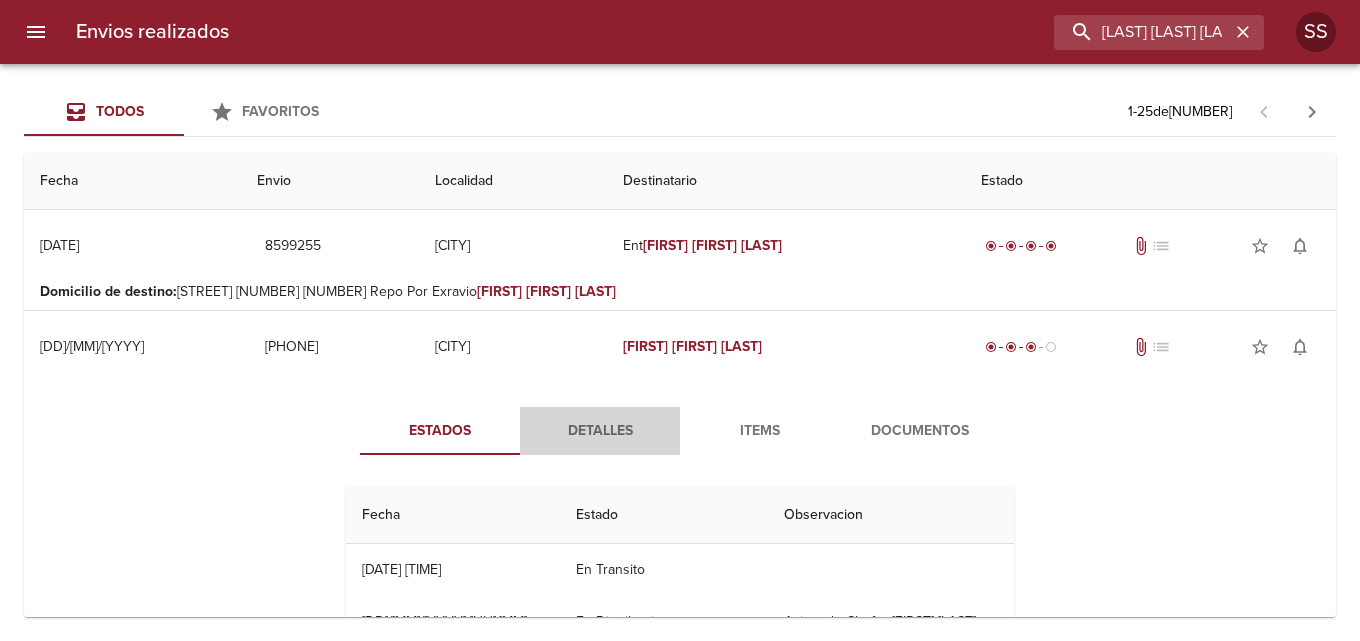 click on "Detalles" at bounding box center [600, 431] 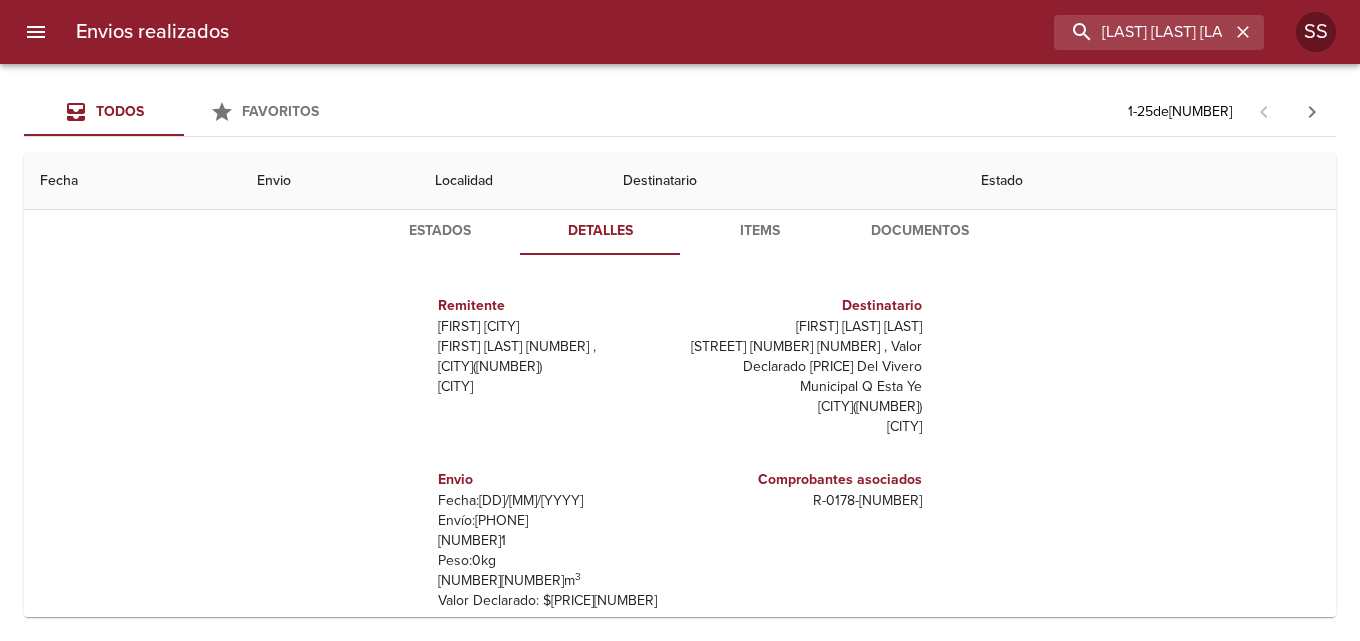 scroll, scrollTop: 0, scrollLeft: 0, axis: both 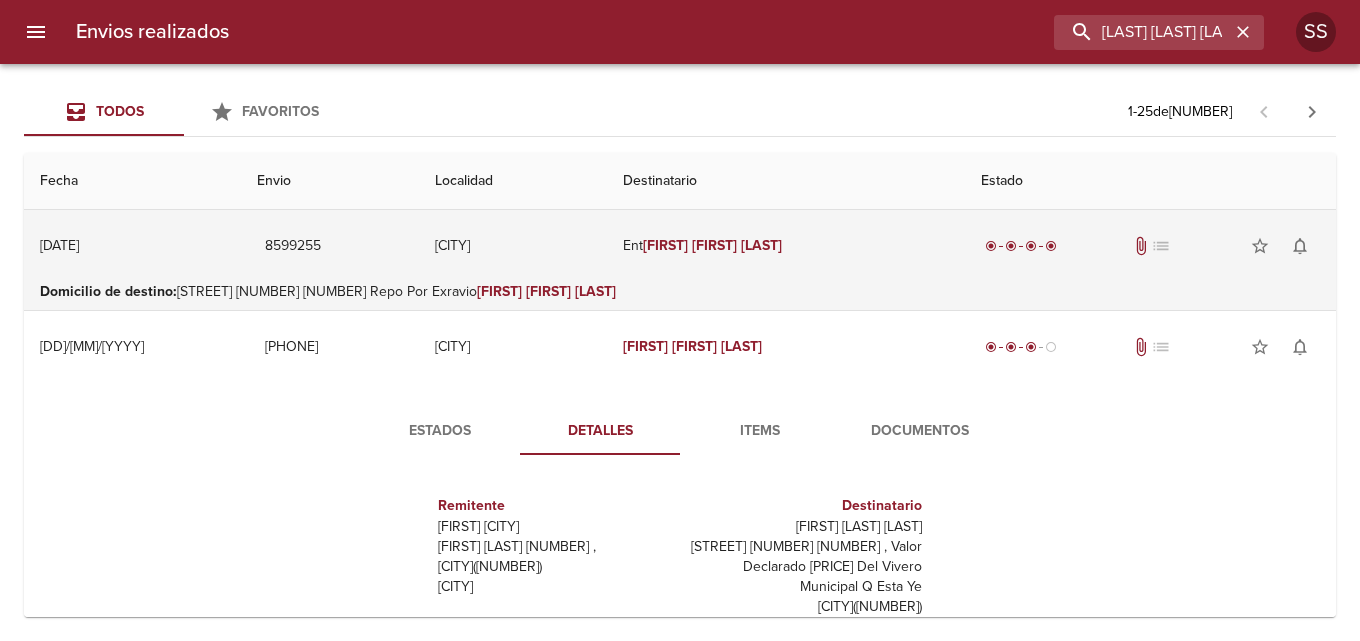 click on "Ent   [FIRST]   [LAST]   [LAST]" at bounding box center [786, 246] 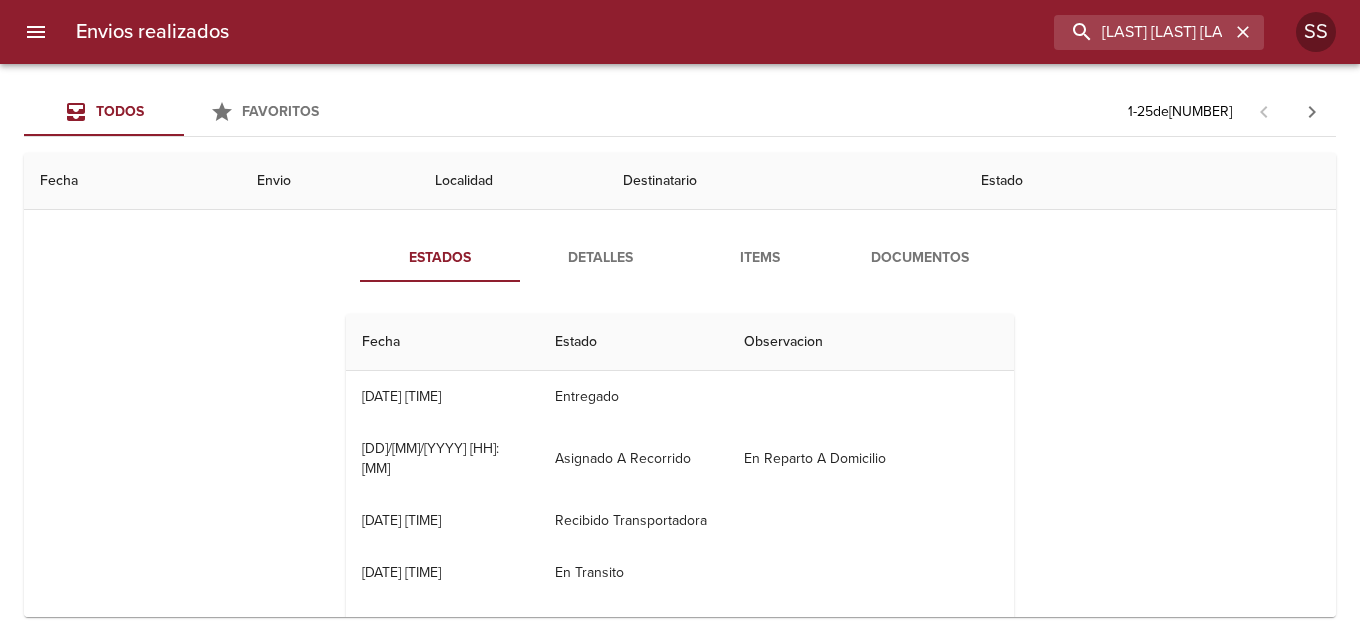 scroll, scrollTop: 0, scrollLeft: 0, axis: both 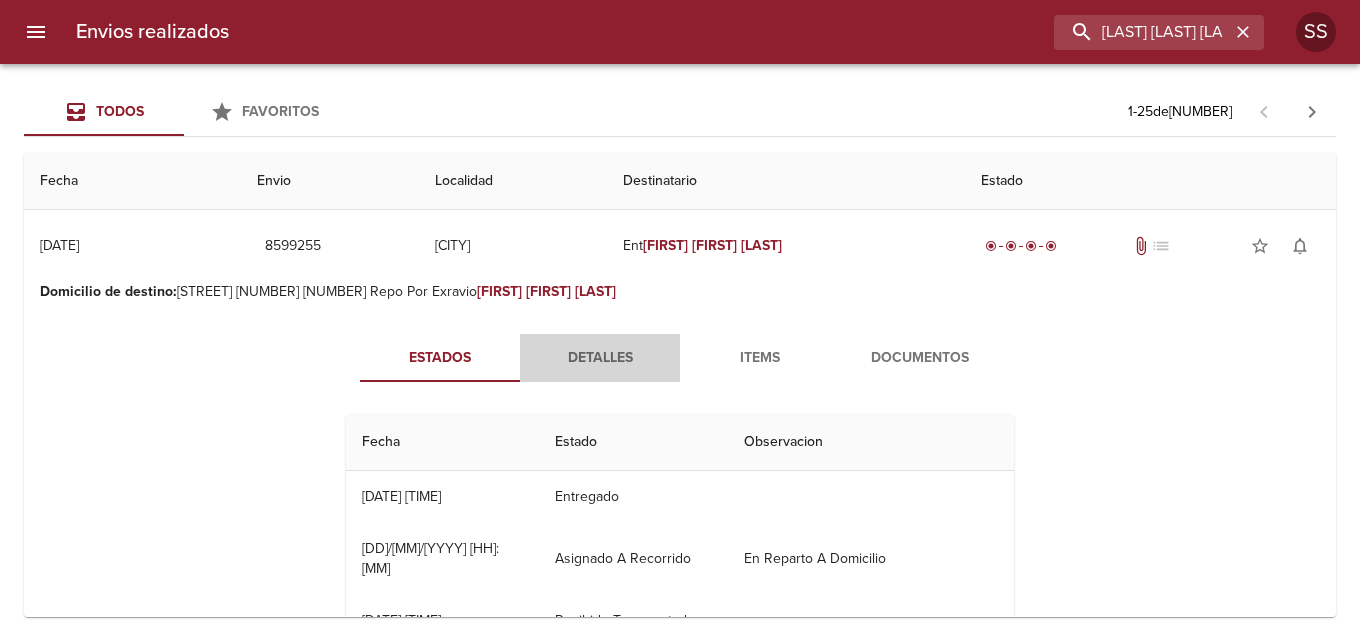 click on "Detalles" at bounding box center [600, 358] 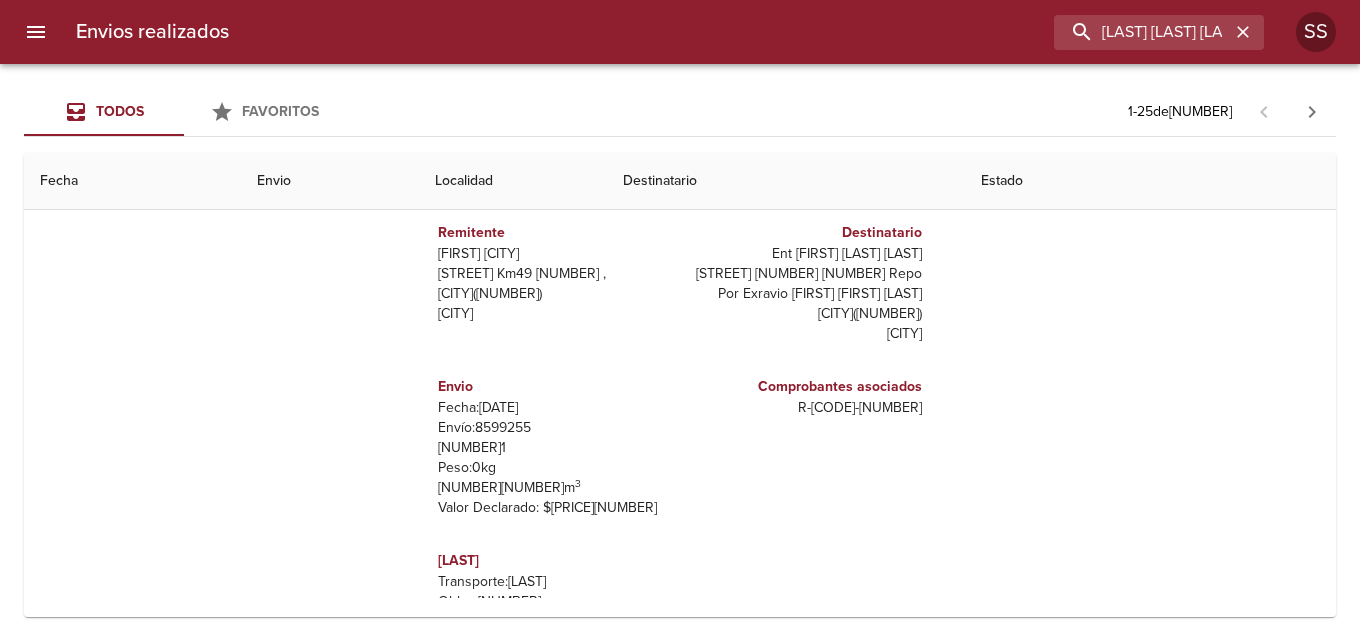 scroll, scrollTop: 0, scrollLeft: 0, axis: both 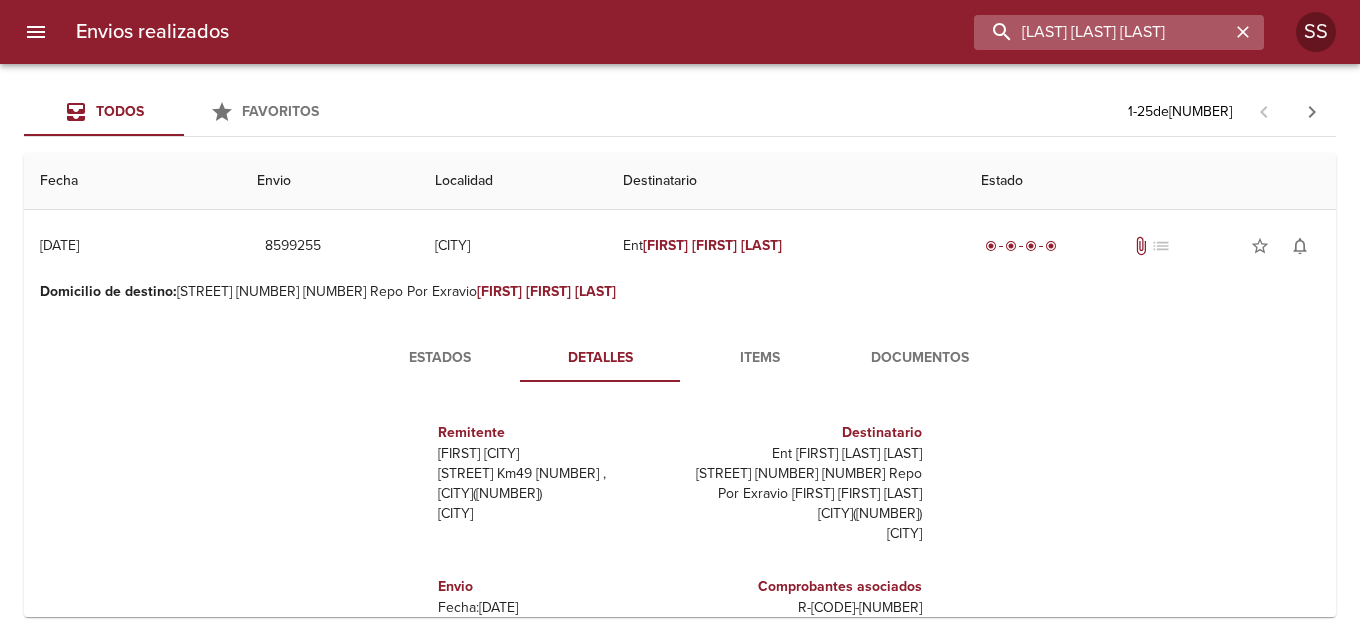 click on "[LAST] [LAST] [LAST]" at bounding box center (1102, 32) 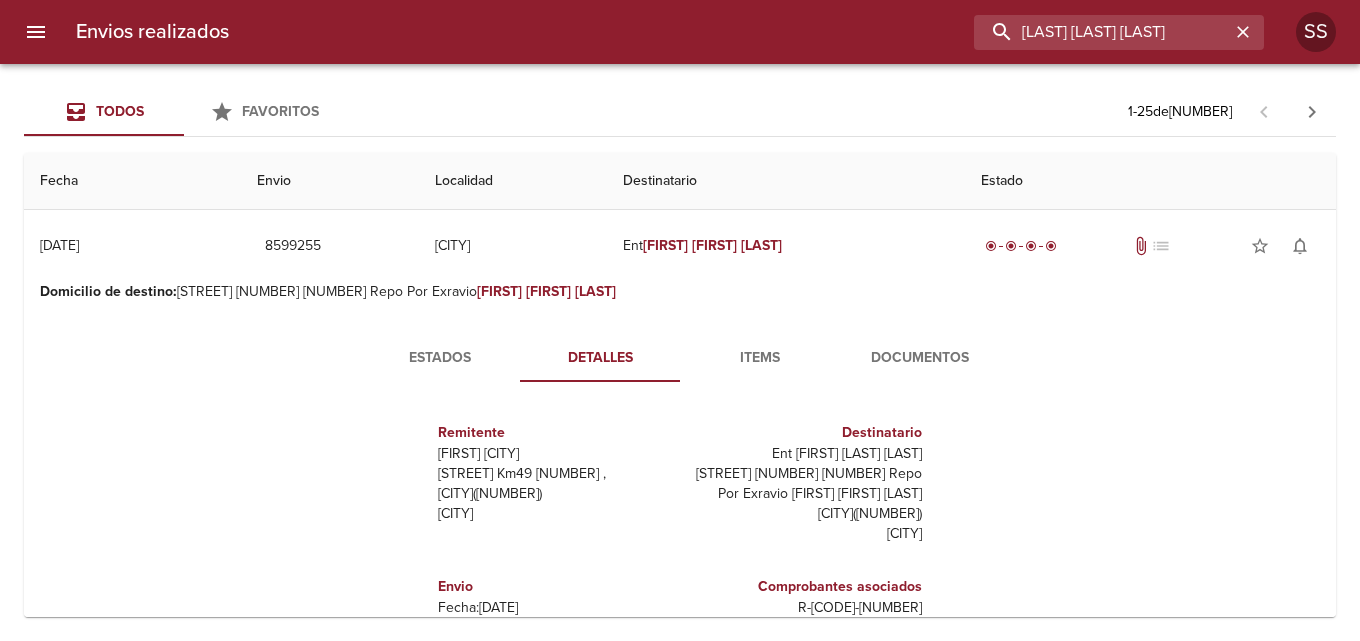 drag, startPoint x: 1184, startPoint y: 27, endPoint x: 889, endPoint y: 27, distance: 295 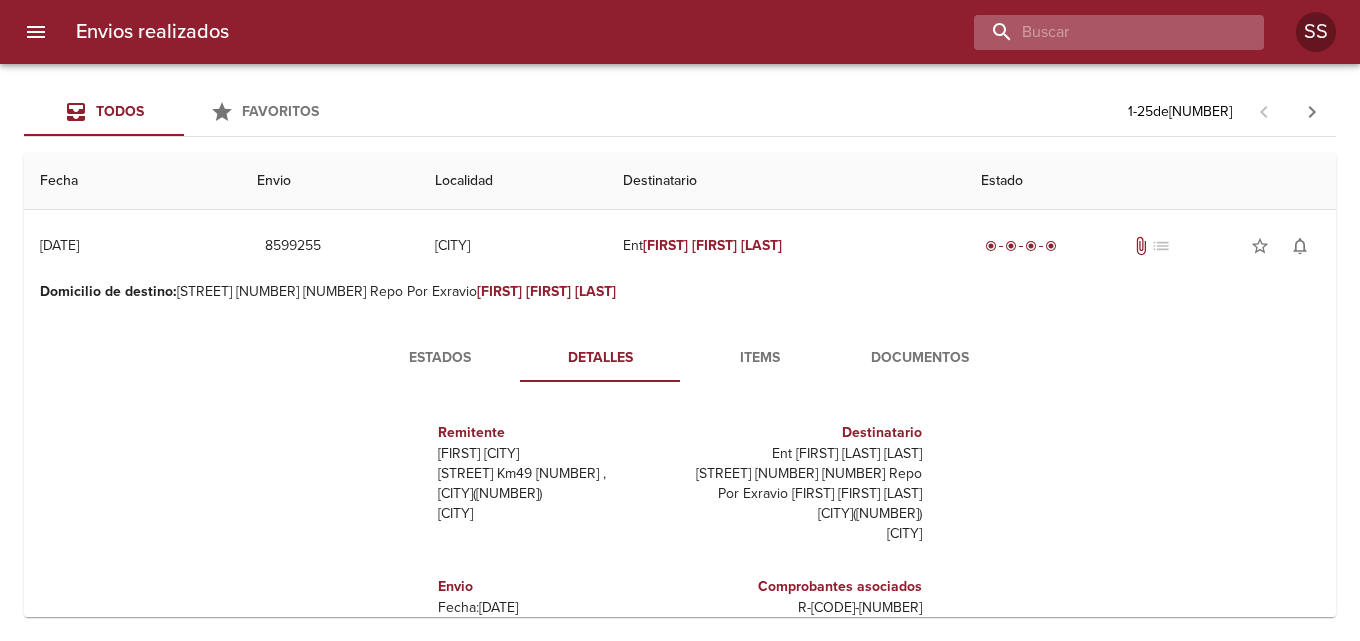 click at bounding box center [1102, 32] 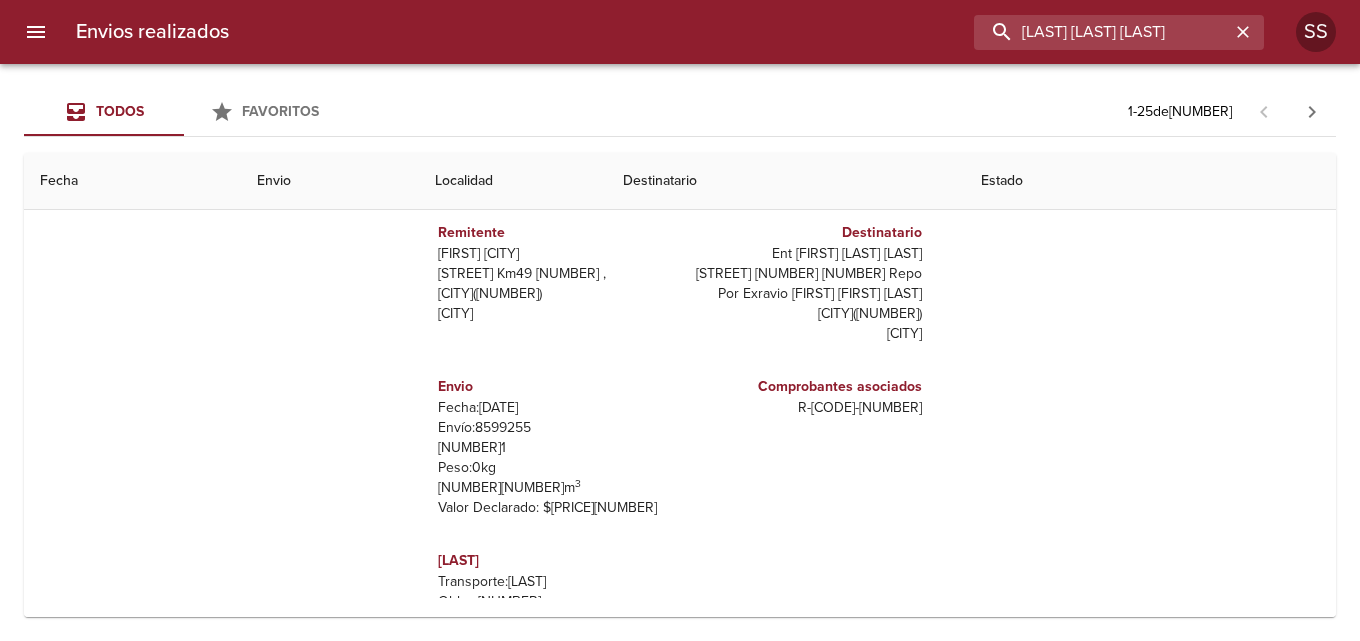 scroll, scrollTop: 0, scrollLeft: 0, axis: both 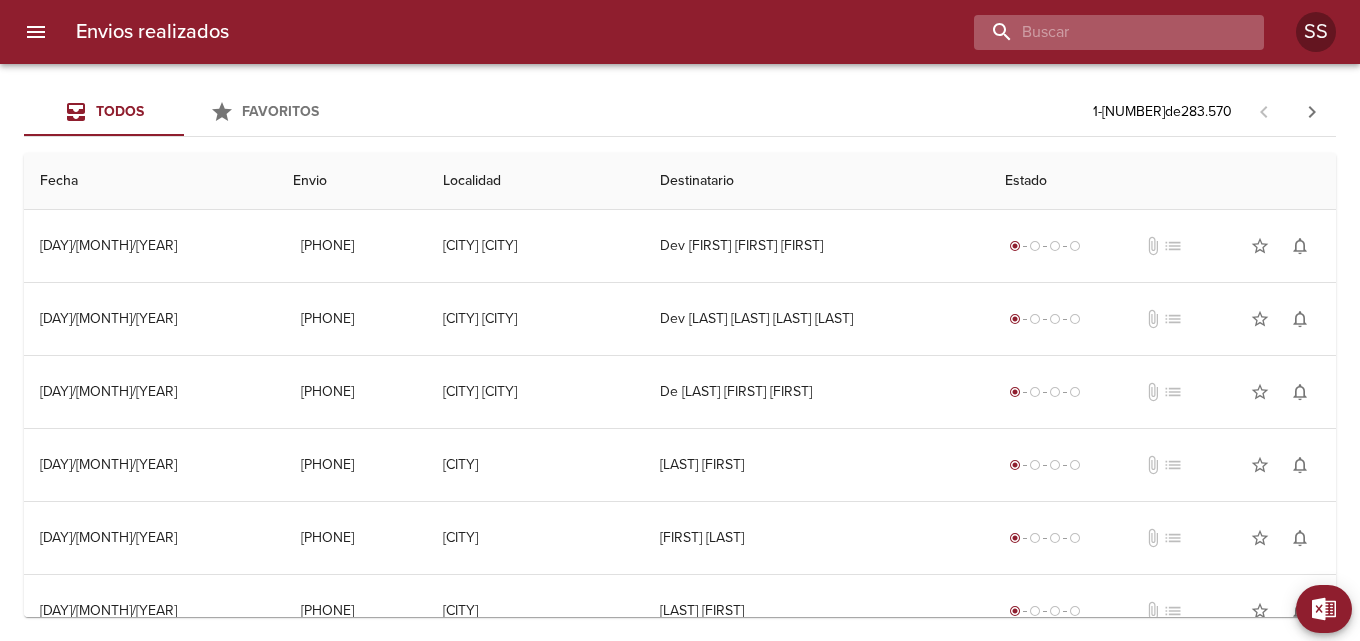 click at bounding box center [1102, 32] 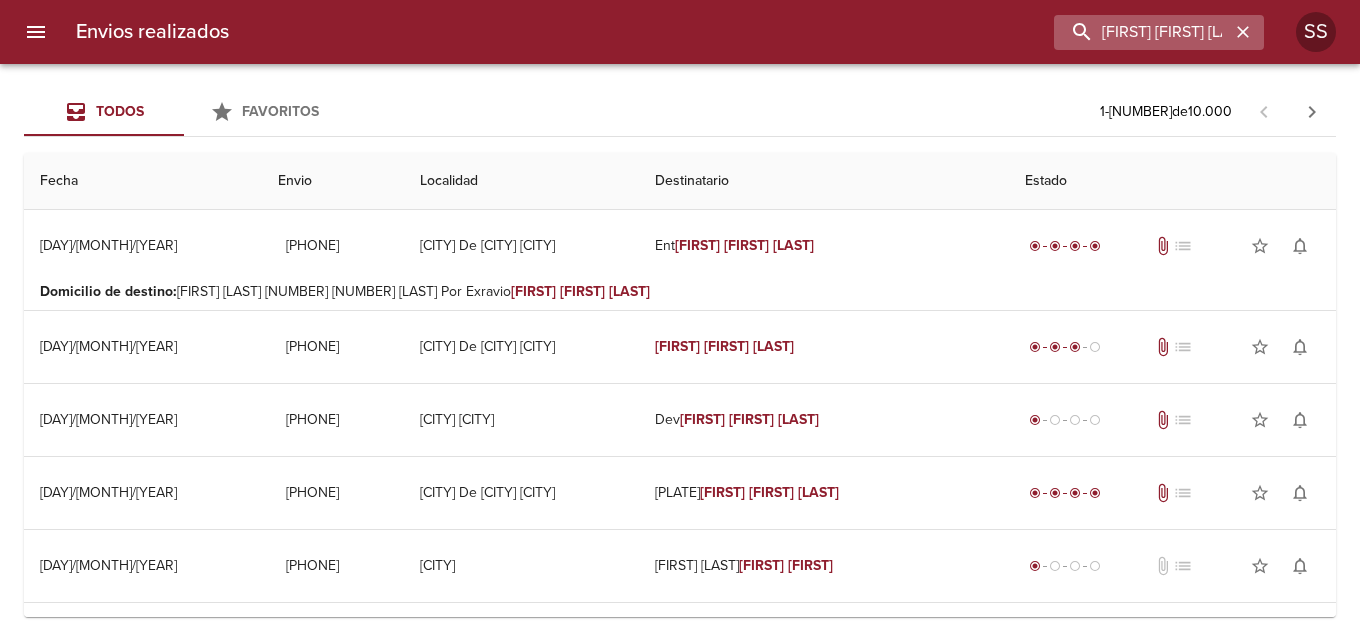 click at bounding box center [1243, 32] 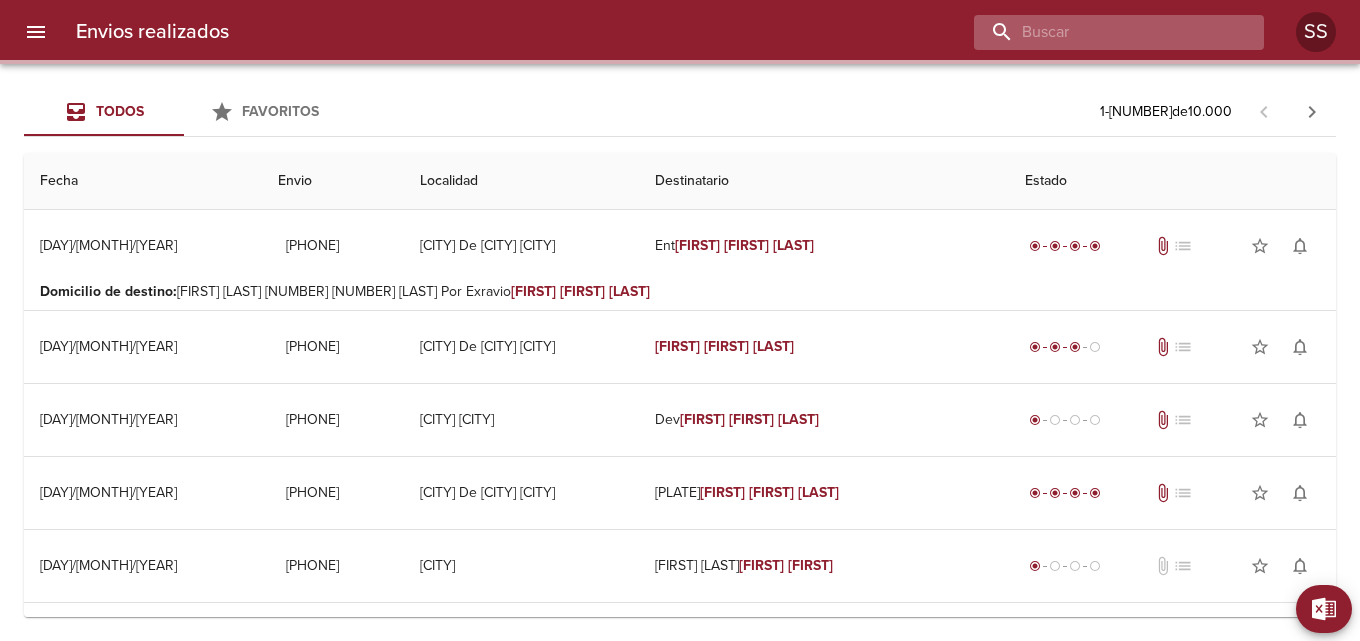 click at bounding box center (1102, 32) 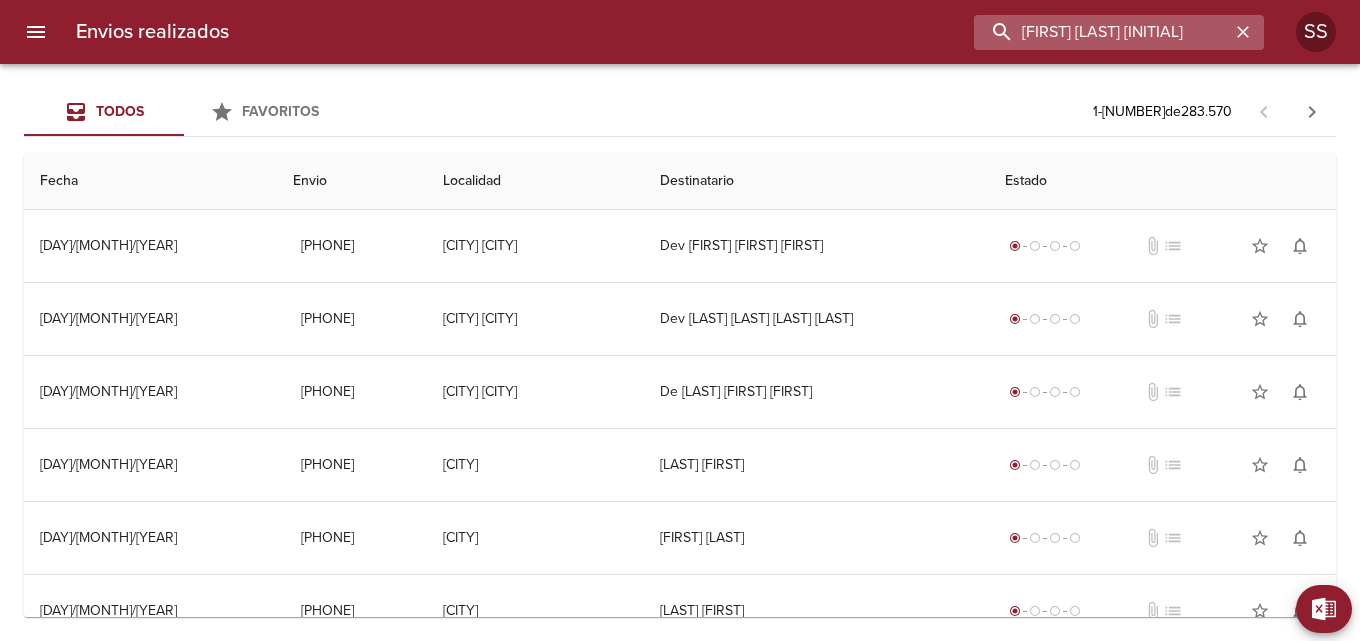 type on "[FIRST] [LAST] [INITIAL]" 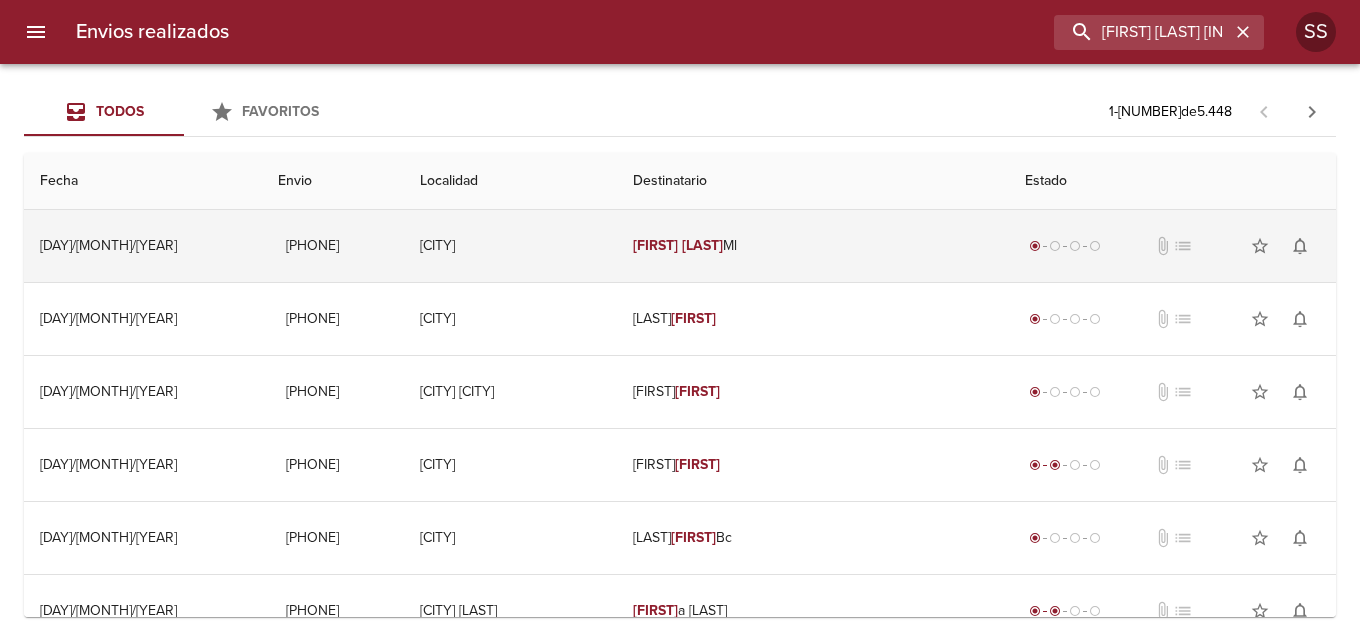 click on "Gabriel   Seminara  Ml" at bounding box center (813, 246) 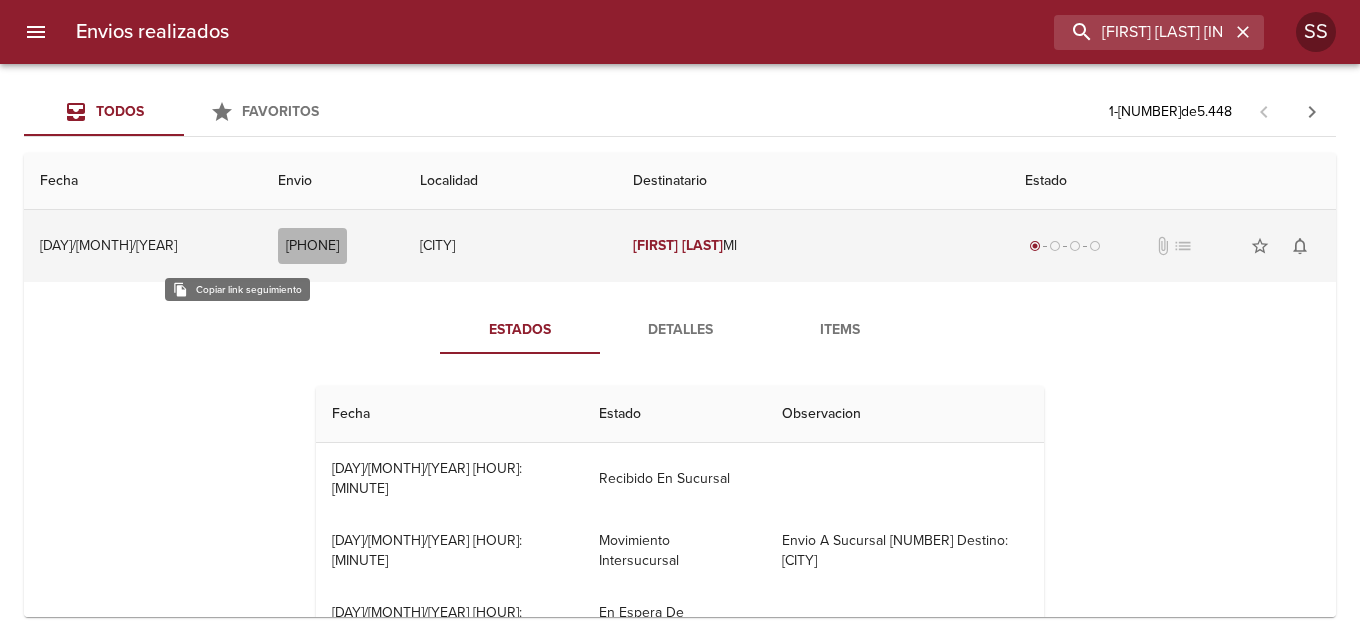 click on "9319388" at bounding box center [312, 246] 